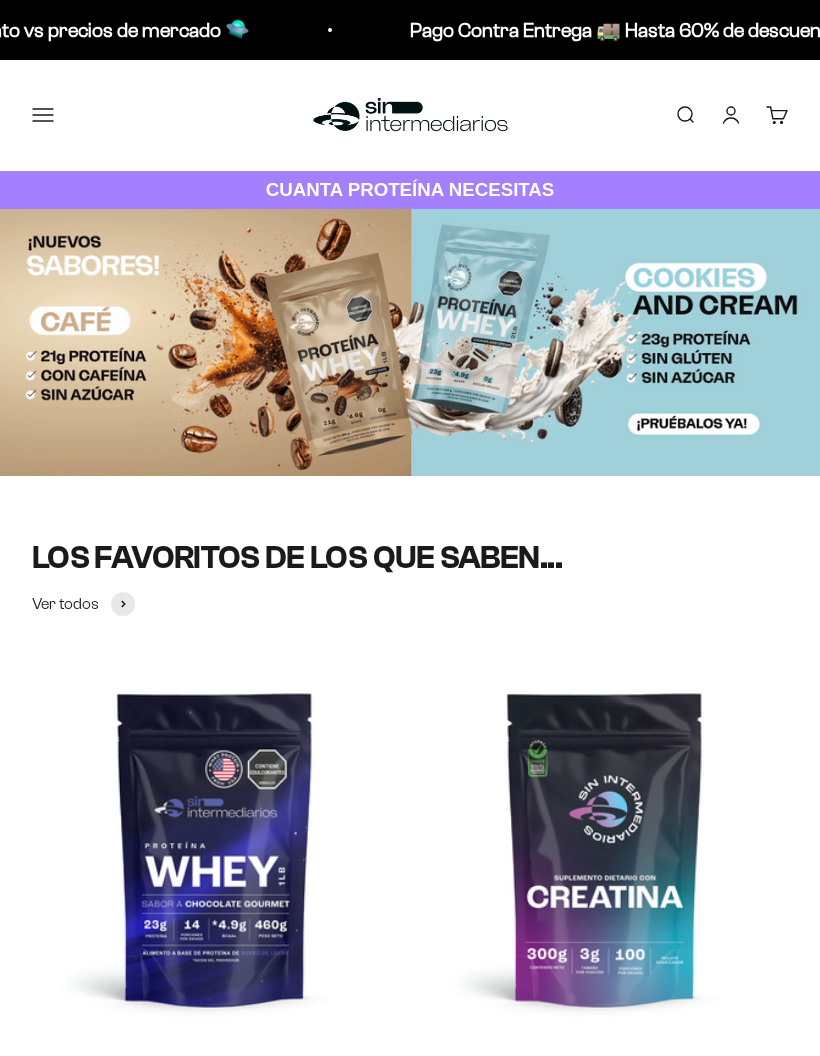 scroll, scrollTop: 0, scrollLeft: 0, axis: both 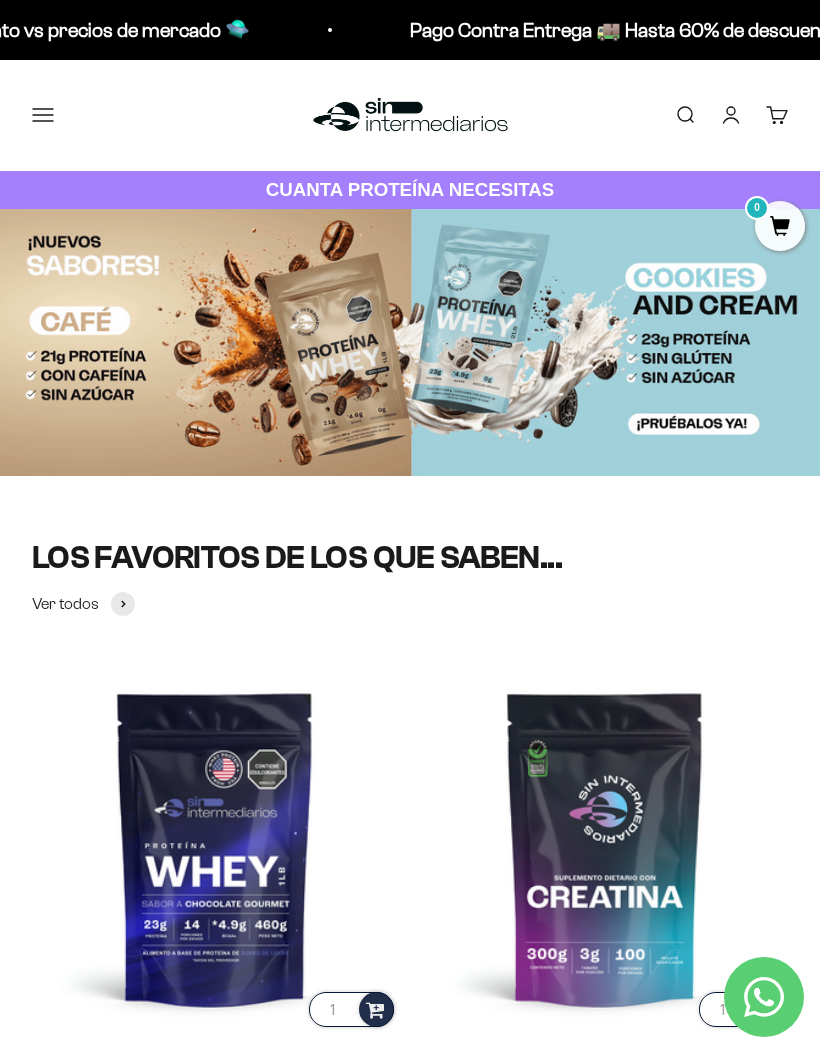 click on "Buscar" at bounding box center (685, 115) 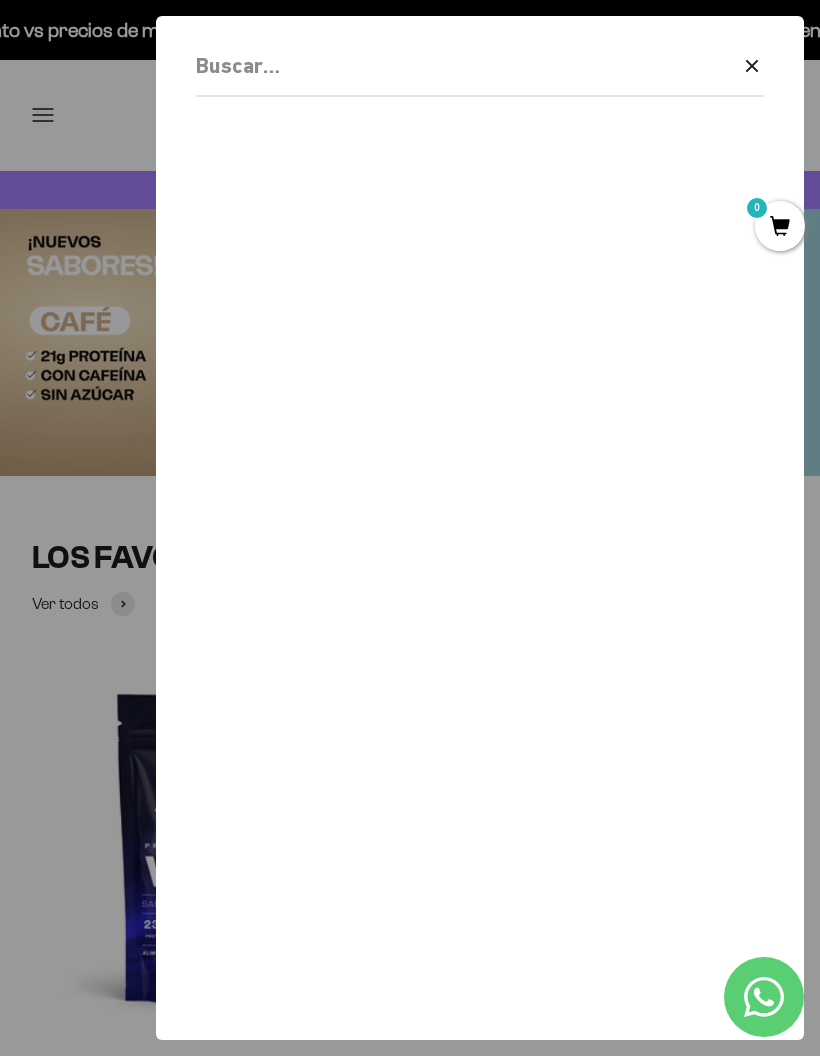 click on "Borrar
Cerrar" at bounding box center (480, 72) 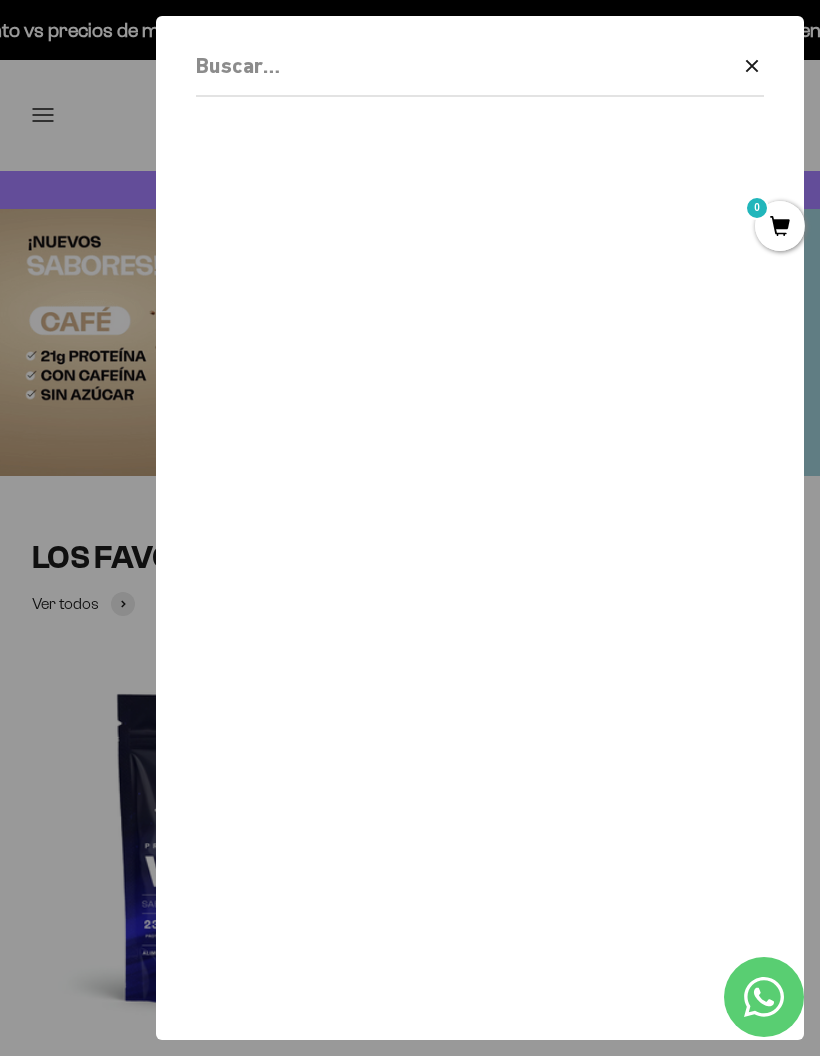 click 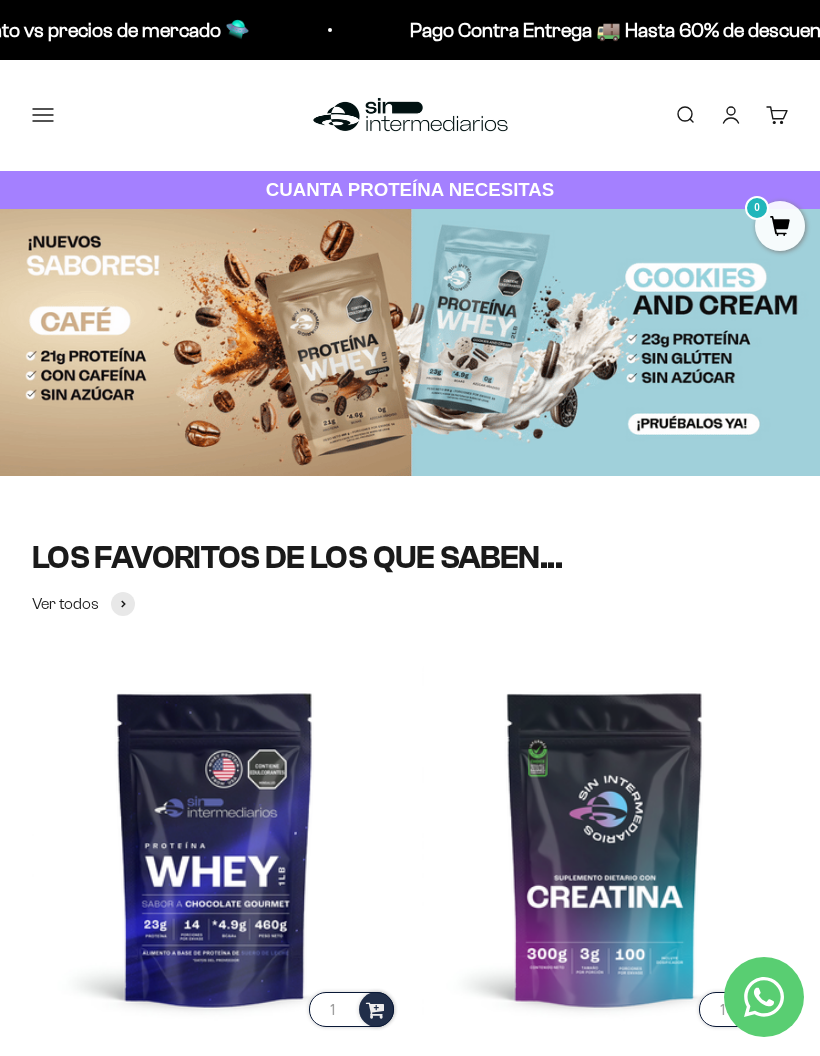 click on "Buscar" at bounding box center (685, 115) 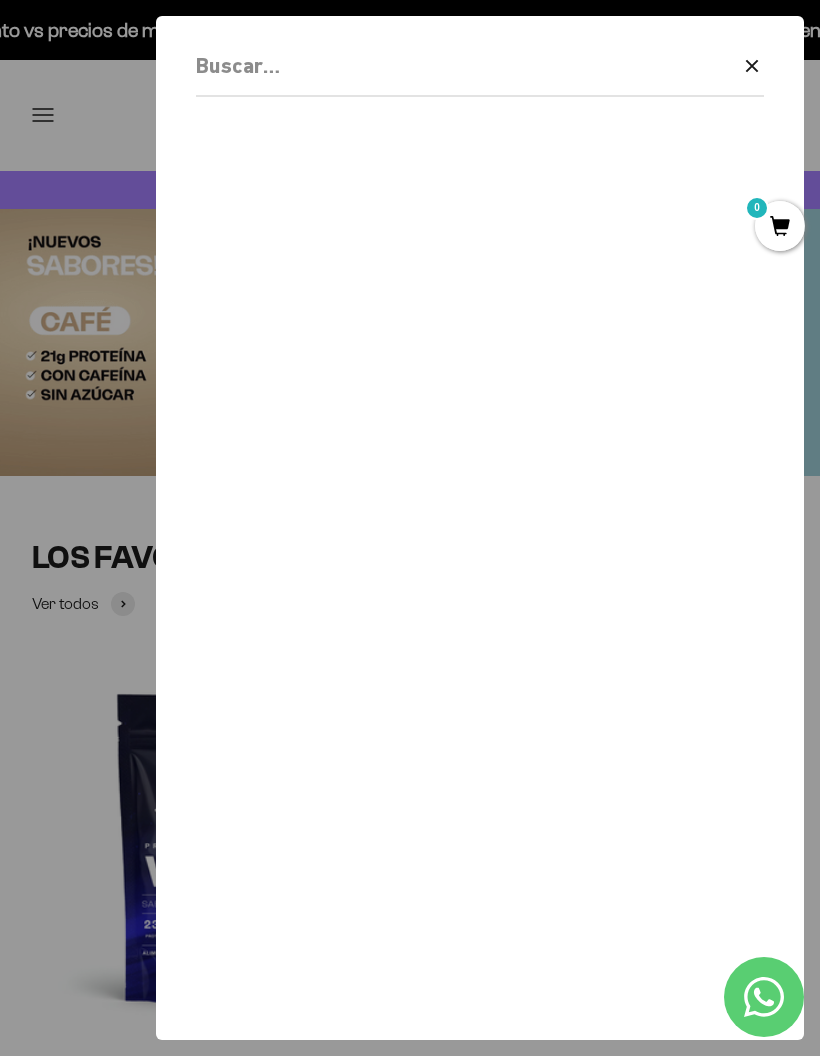 click 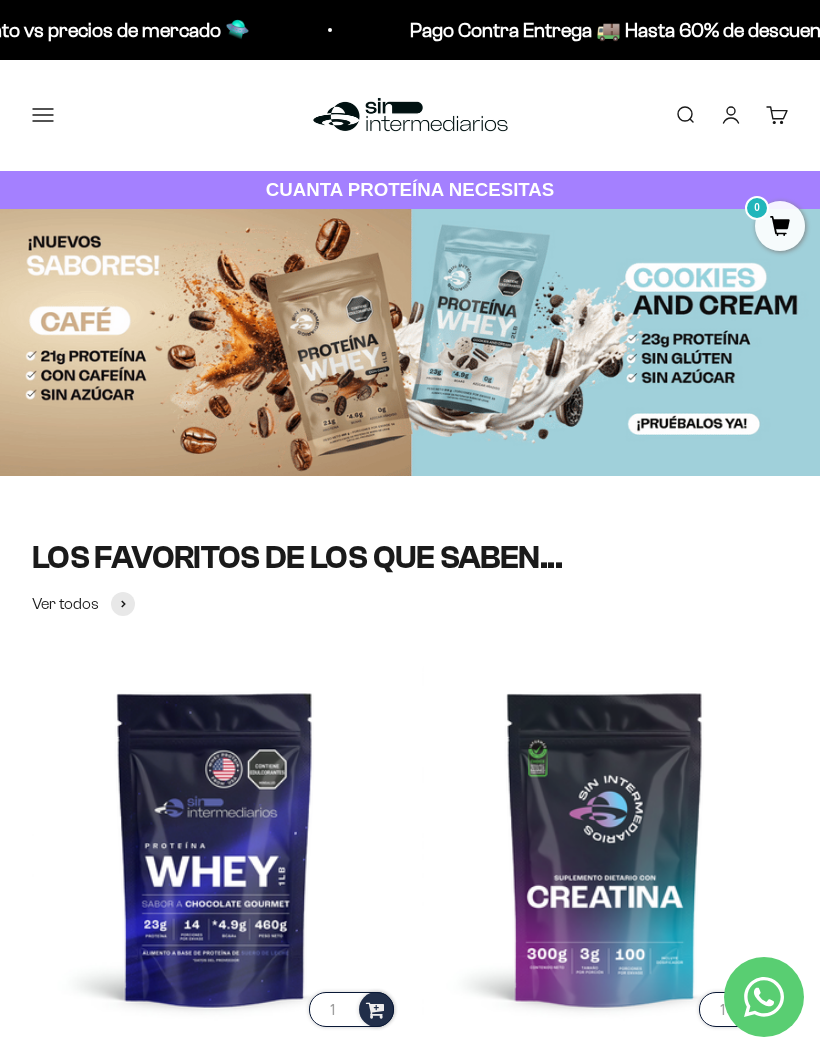 click on "Iniciar sesión" at bounding box center (731, 115) 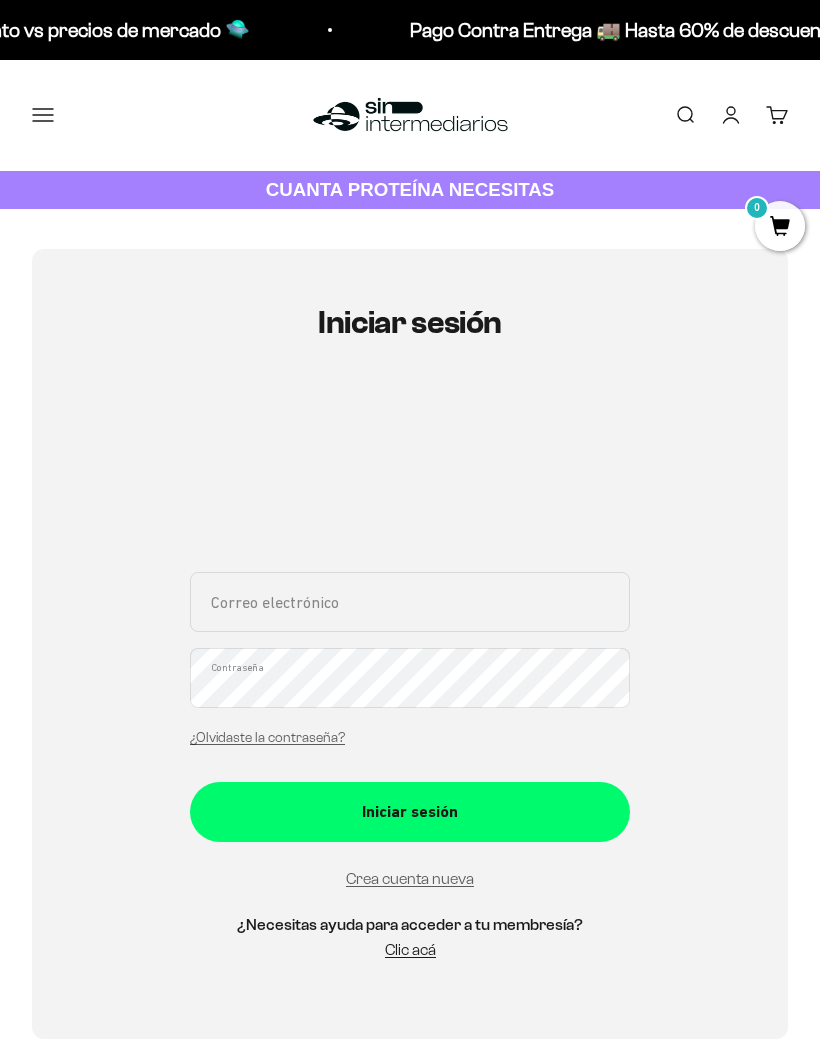 scroll, scrollTop: 0, scrollLeft: 0, axis: both 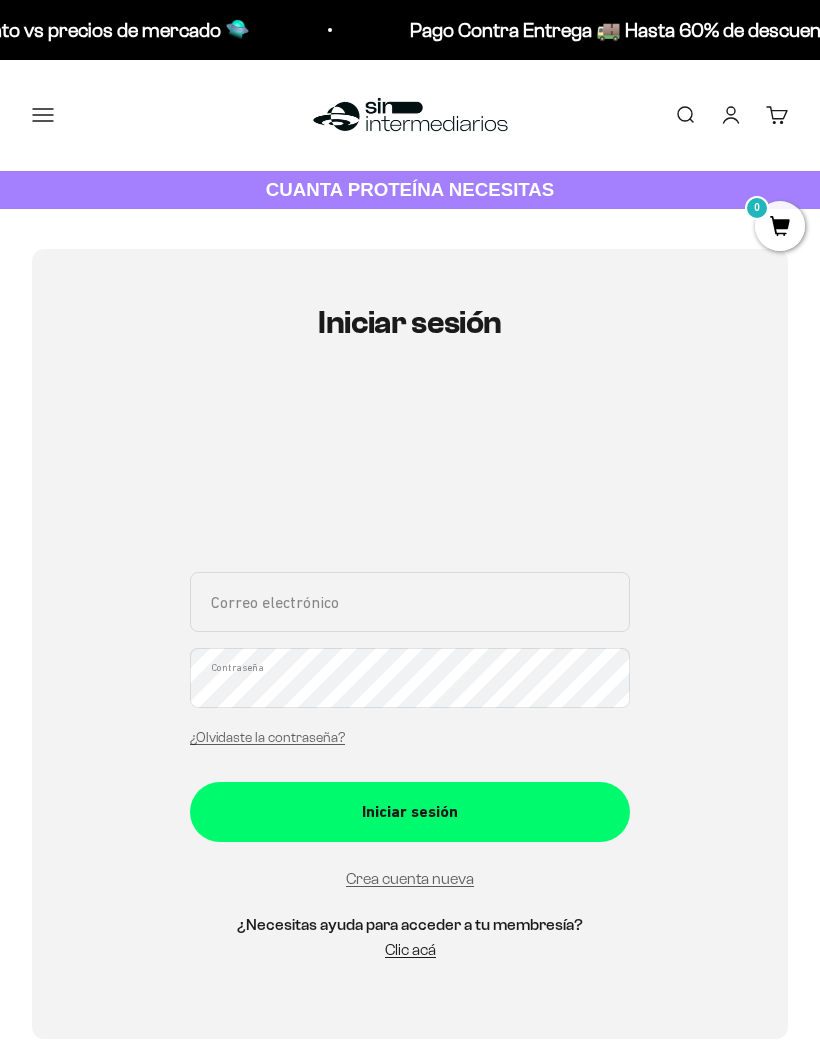 click on "Correo electrónico" at bounding box center [410, 602] 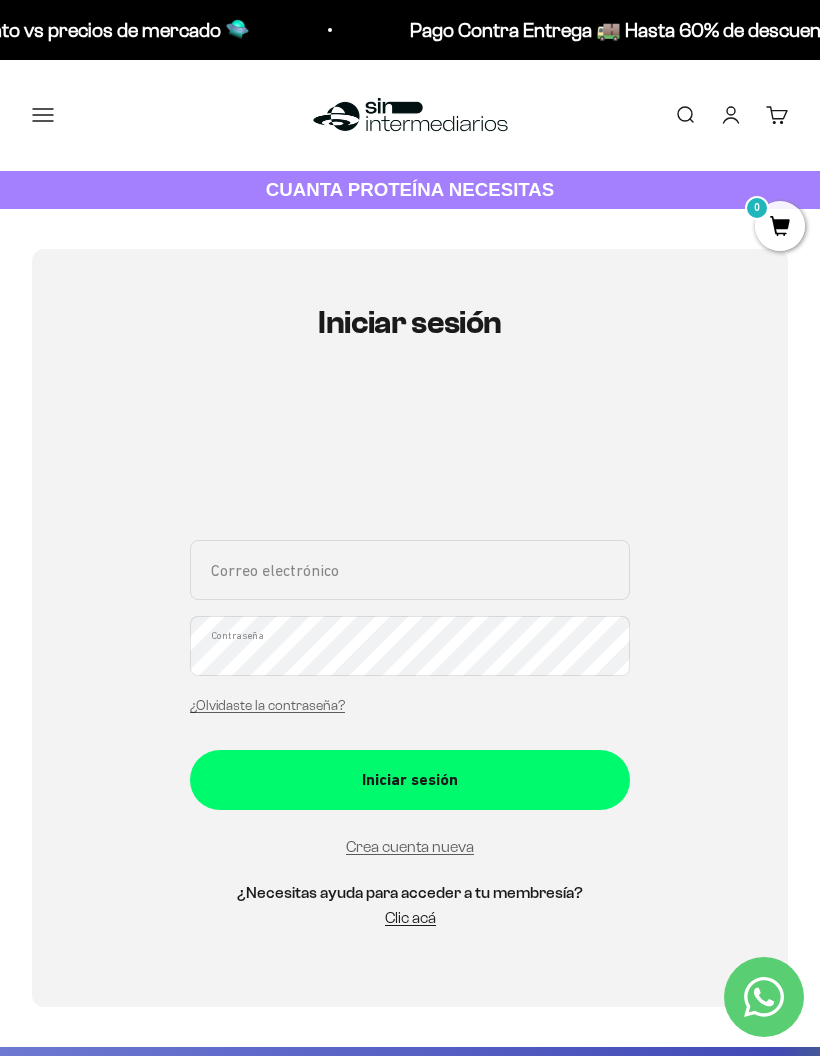 click on "Correo electrónico" at bounding box center (410, 570) 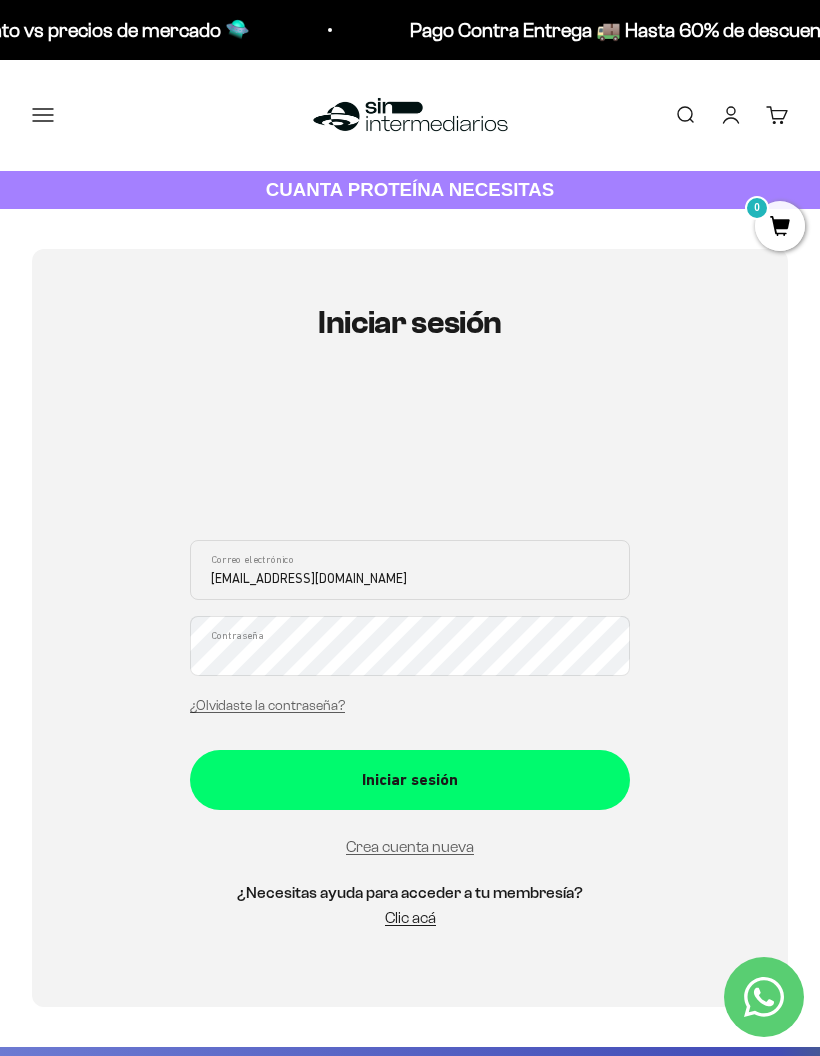 type on "jeison2031@gmail.com" 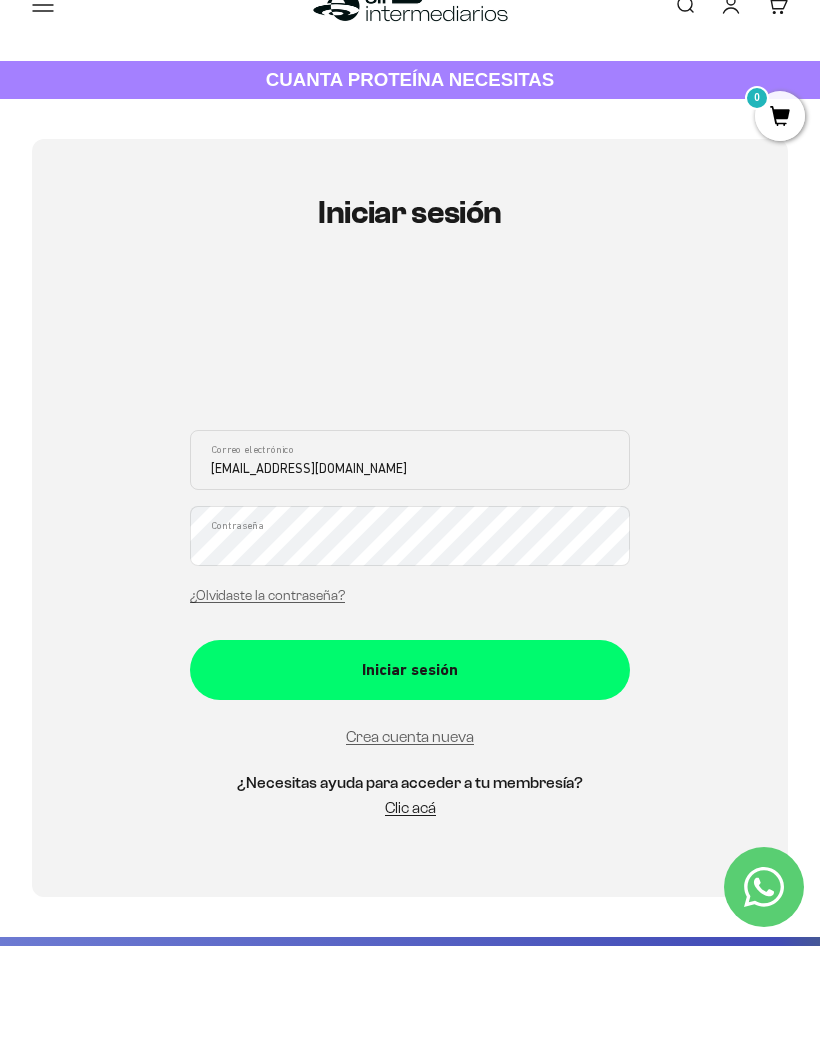 click on "Iniciar sesión" at bounding box center [410, 780] 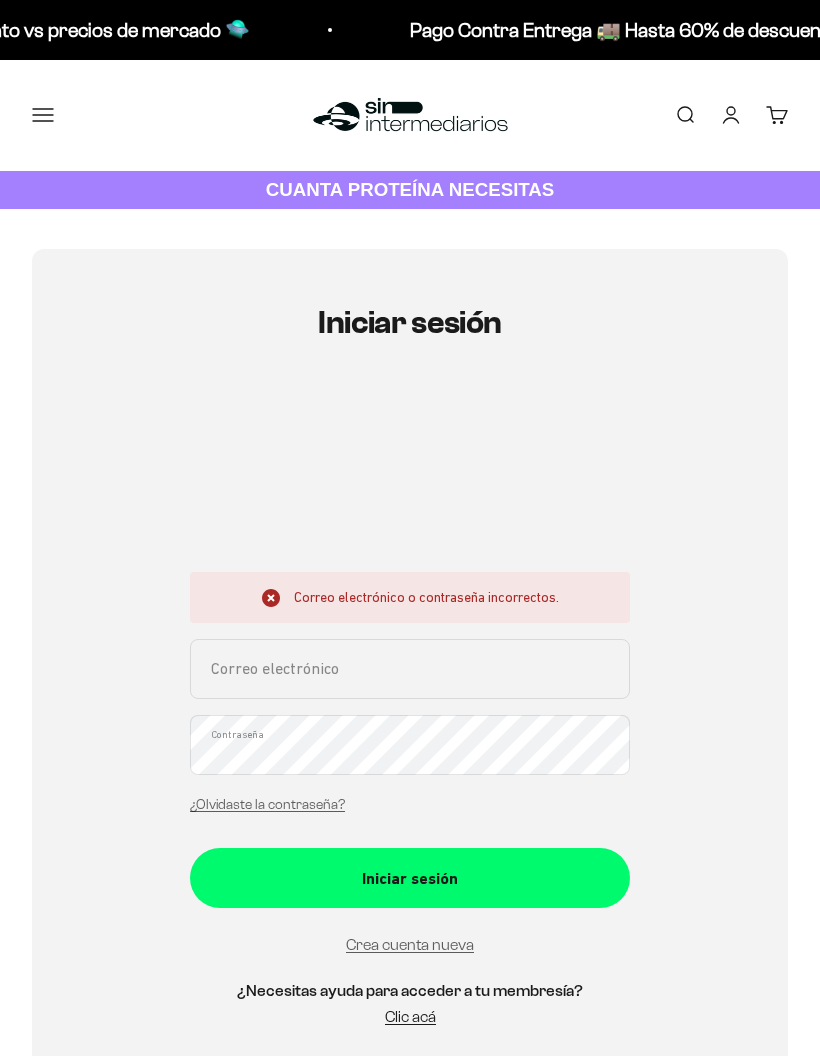 scroll, scrollTop: 0, scrollLeft: 0, axis: both 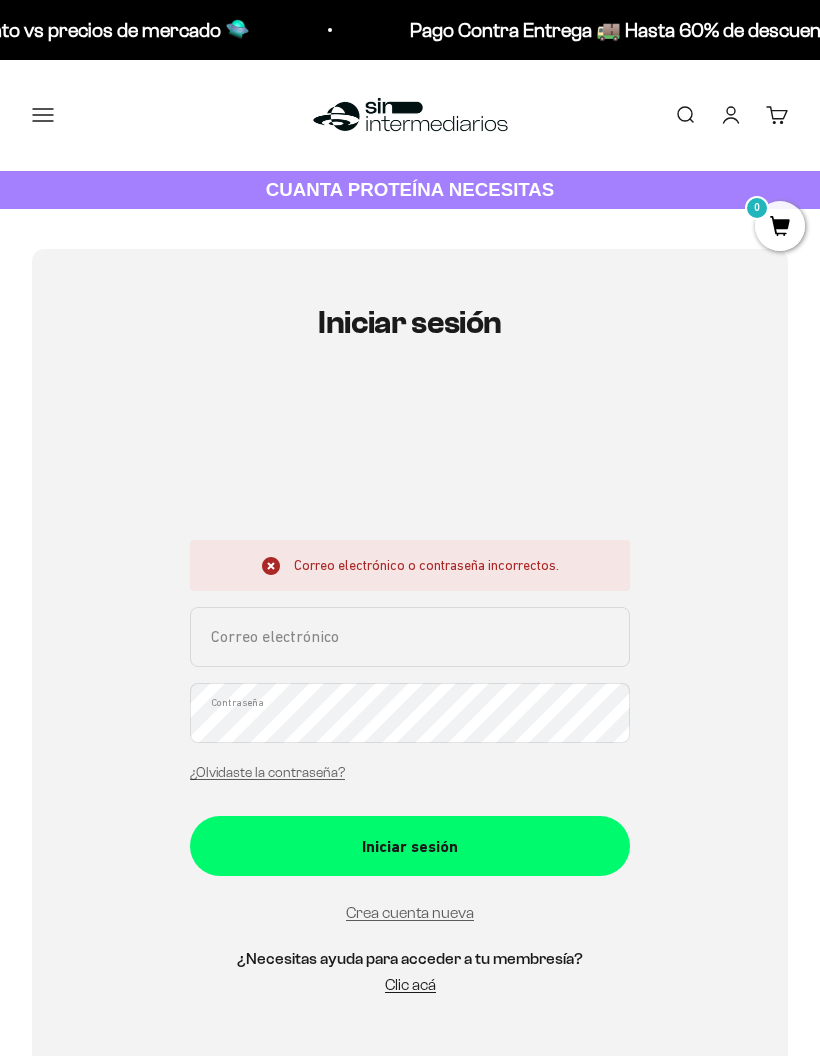 click on "Correo electrónico" at bounding box center (410, 637) 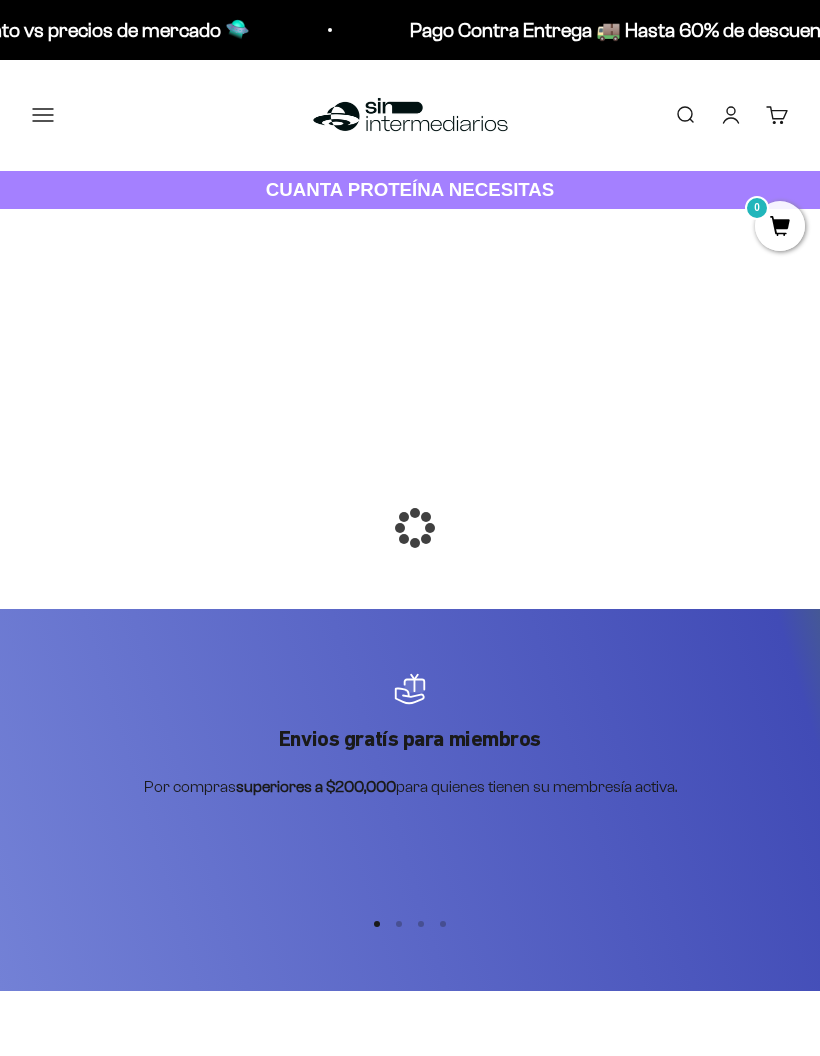 scroll, scrollTop: 0, scrollLeft: 0, axis: both 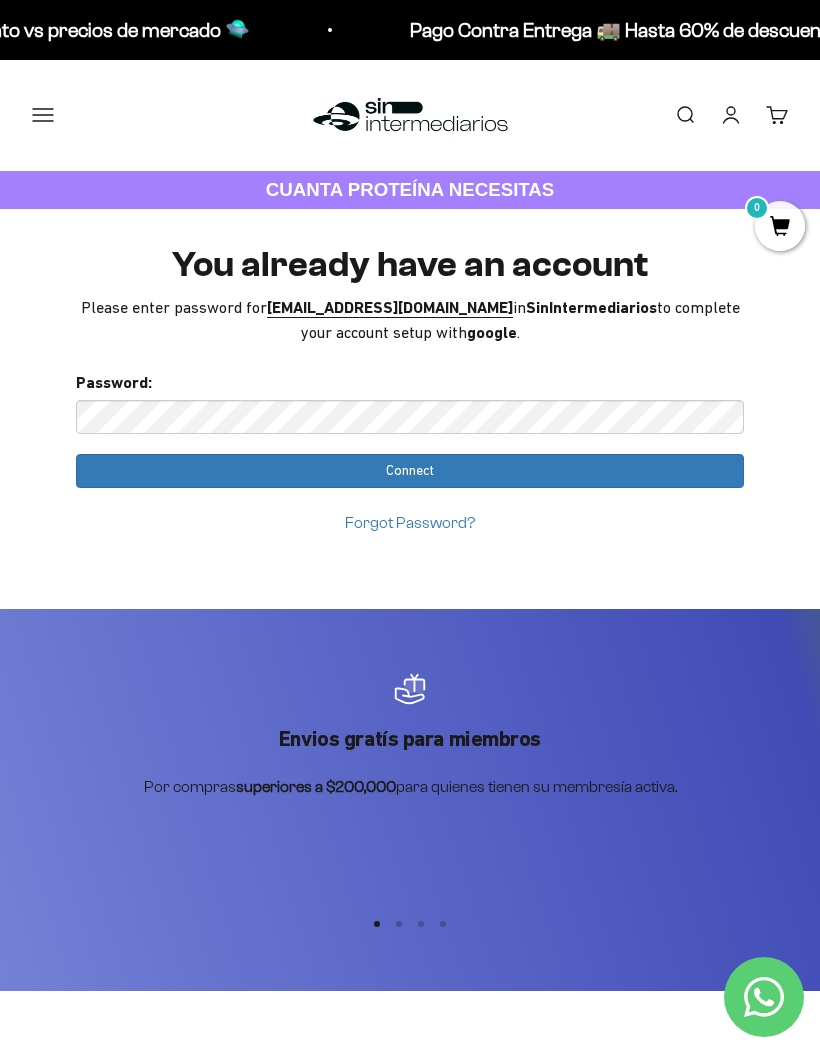 click on "Connect" at bounding box center [410, 471] 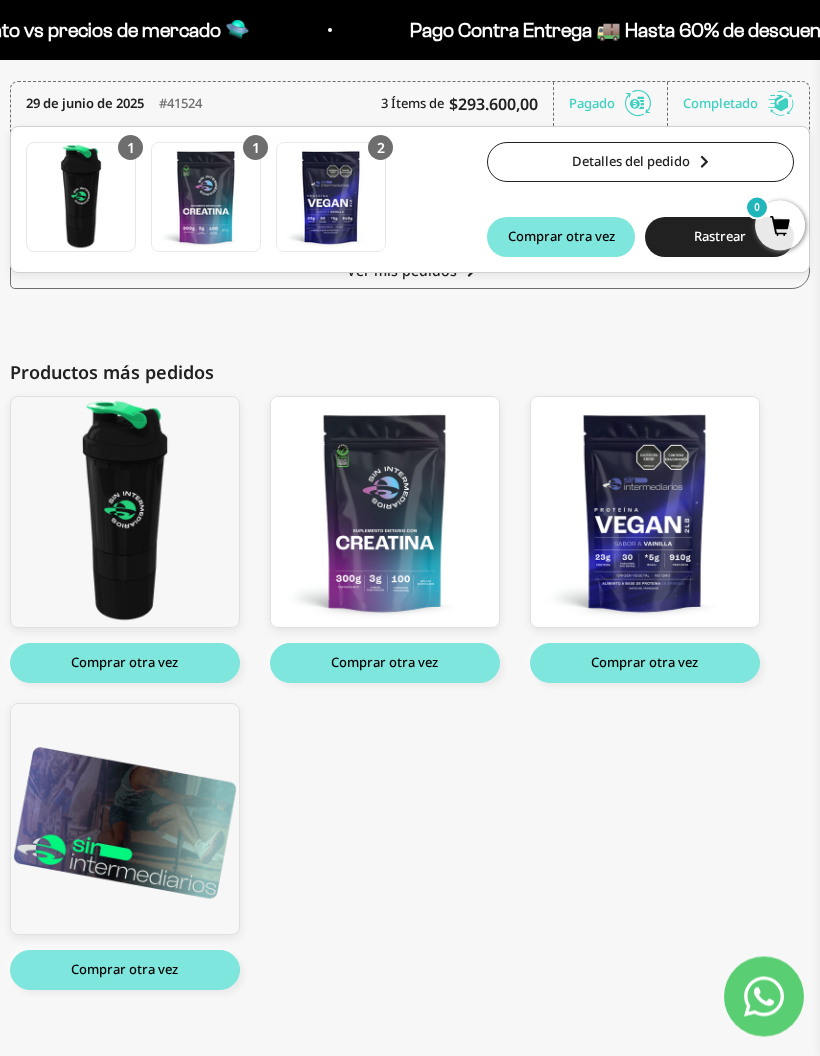 scroll, scrollTop: 342, scrollLeft: 0, axis: vertical 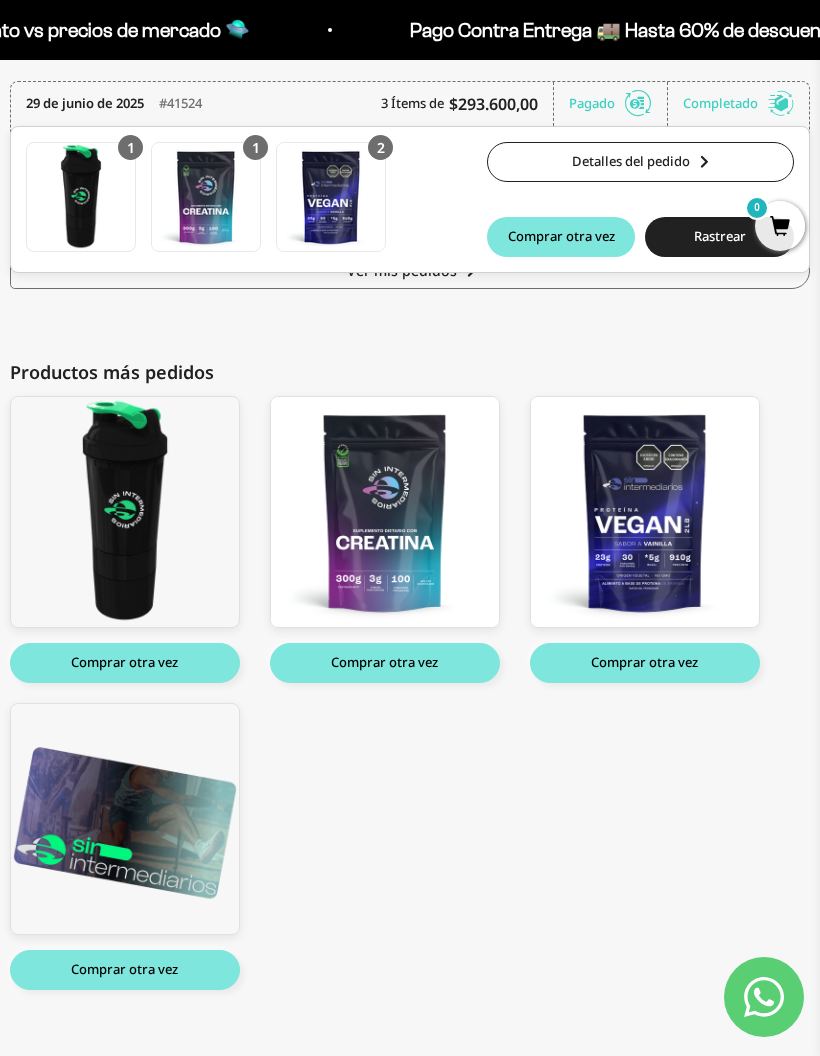 click at bounding box center (645, 512) 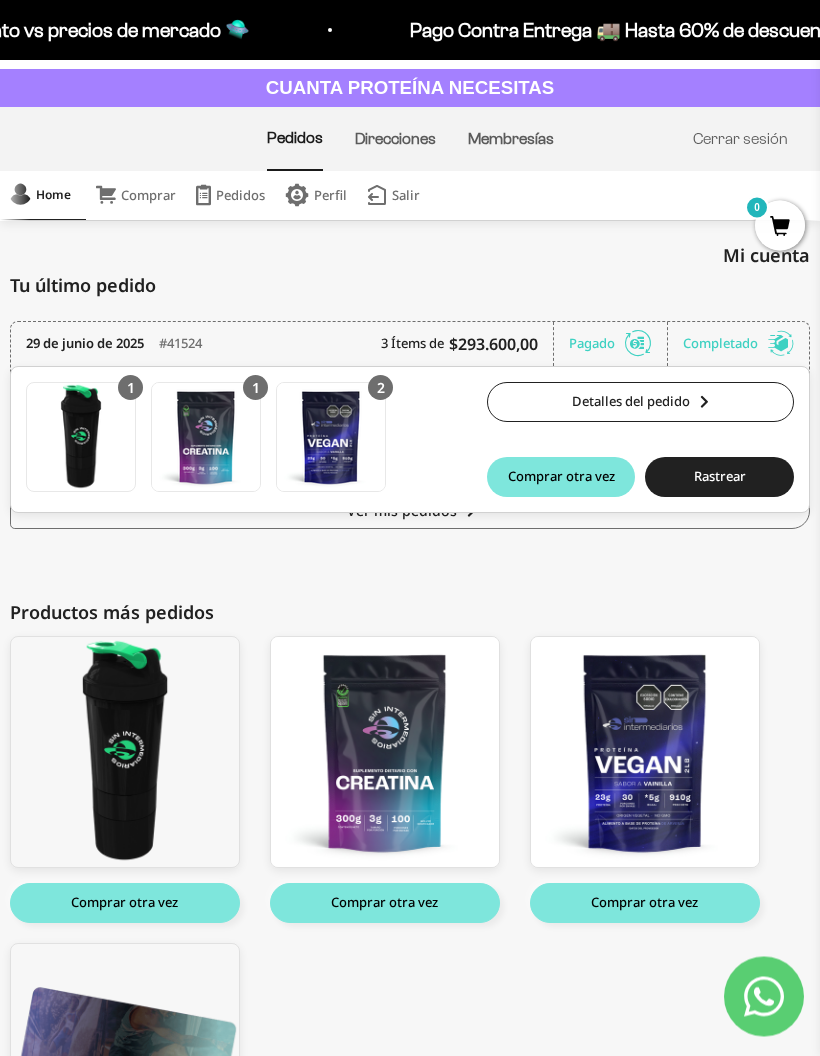 scroll, scrollTop: 0, scrollLeft: 0, axis: both 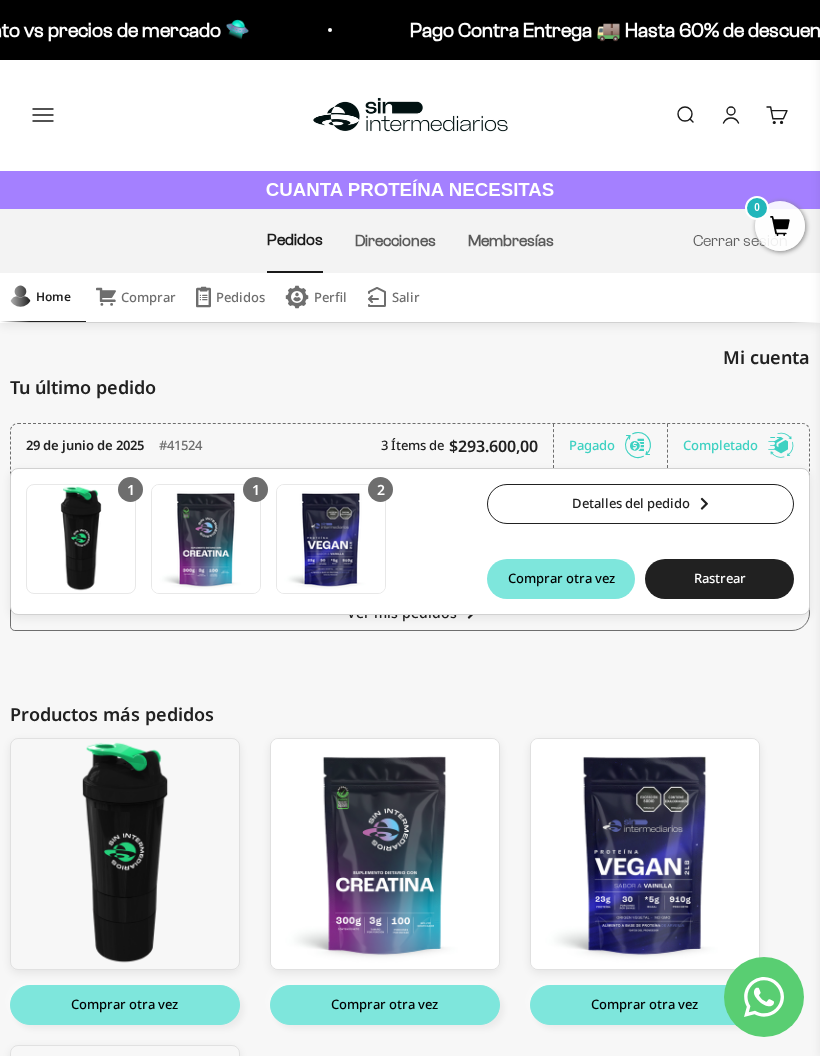 click on "Menú" at bounding box center [43, 115] 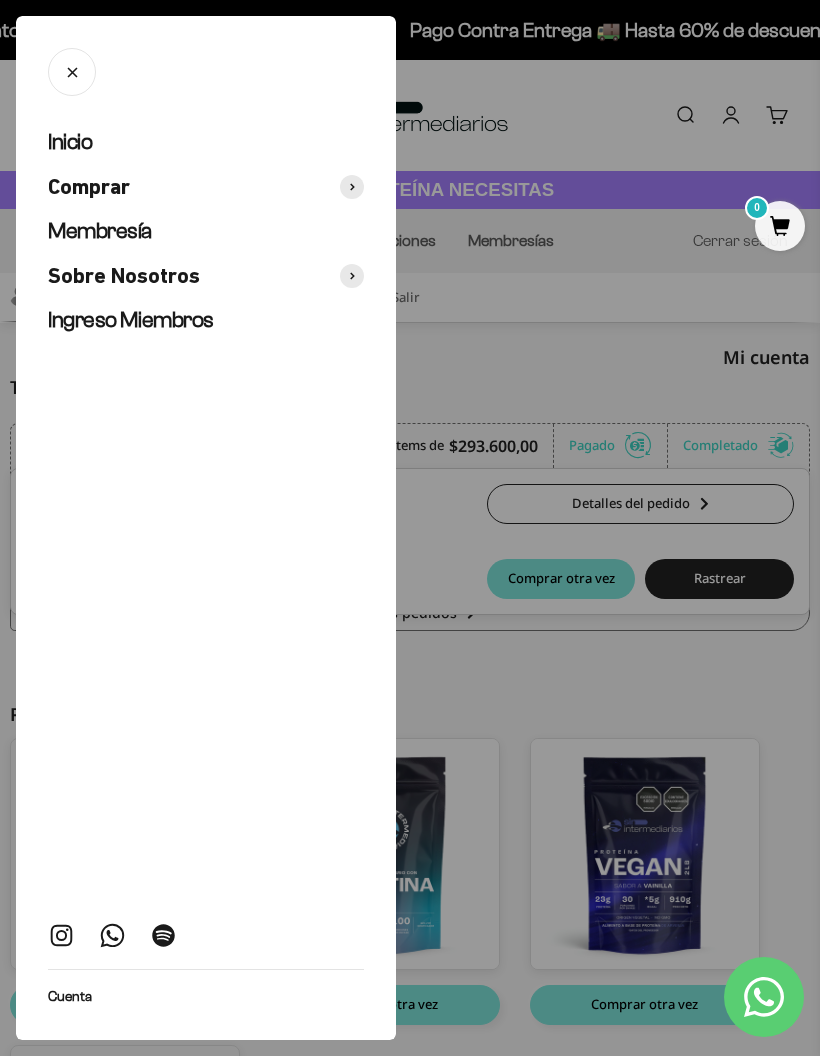 click at bounding box center [352, 187] 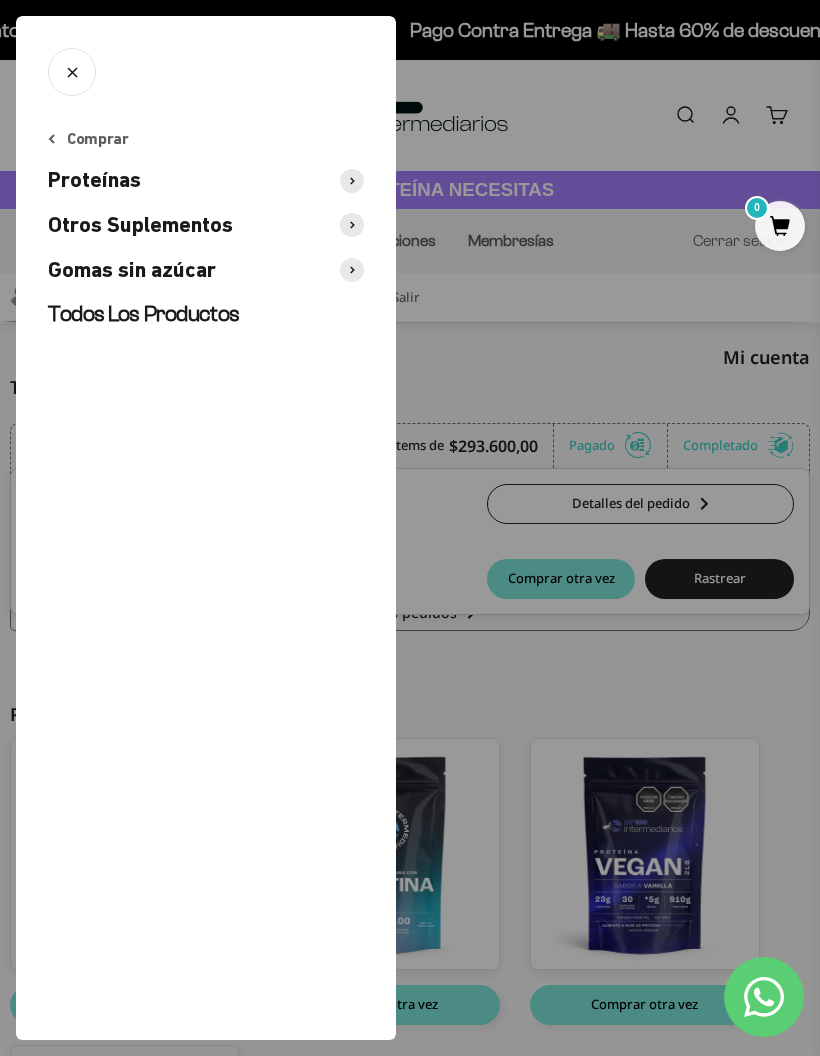 click on "Proteínas" at bounding box center (94, 180) 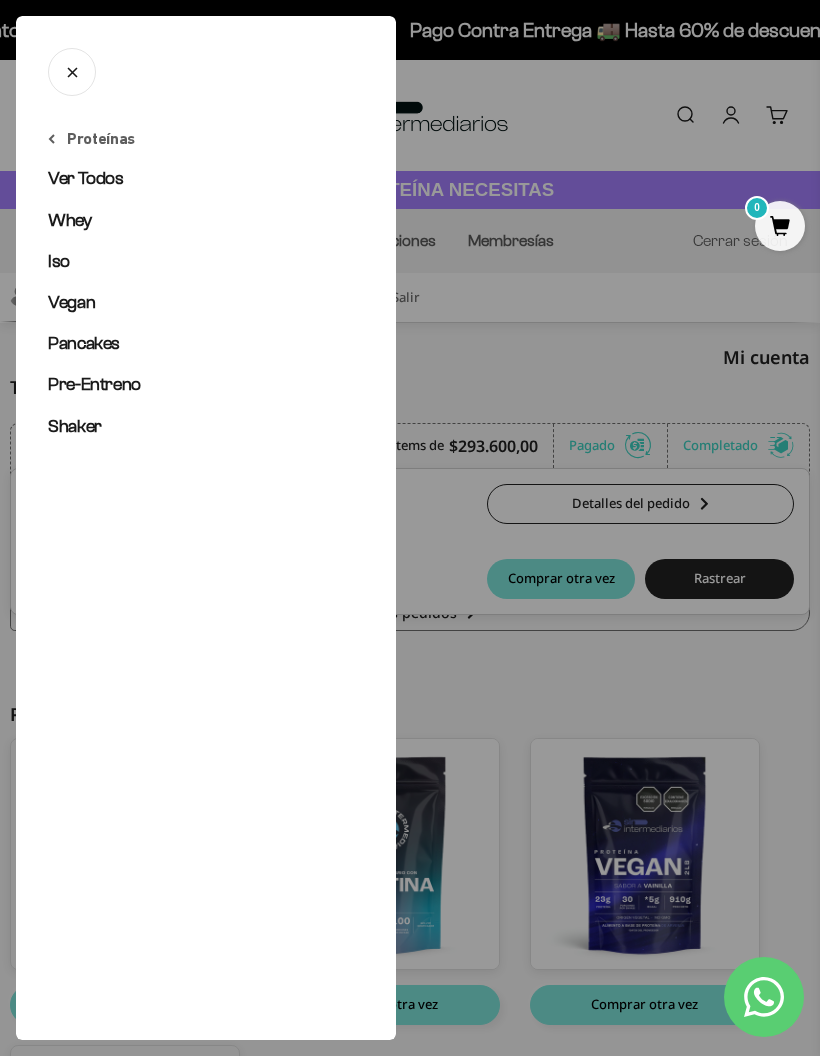 click on "Ver Todos" at bounding box center (206, 178) 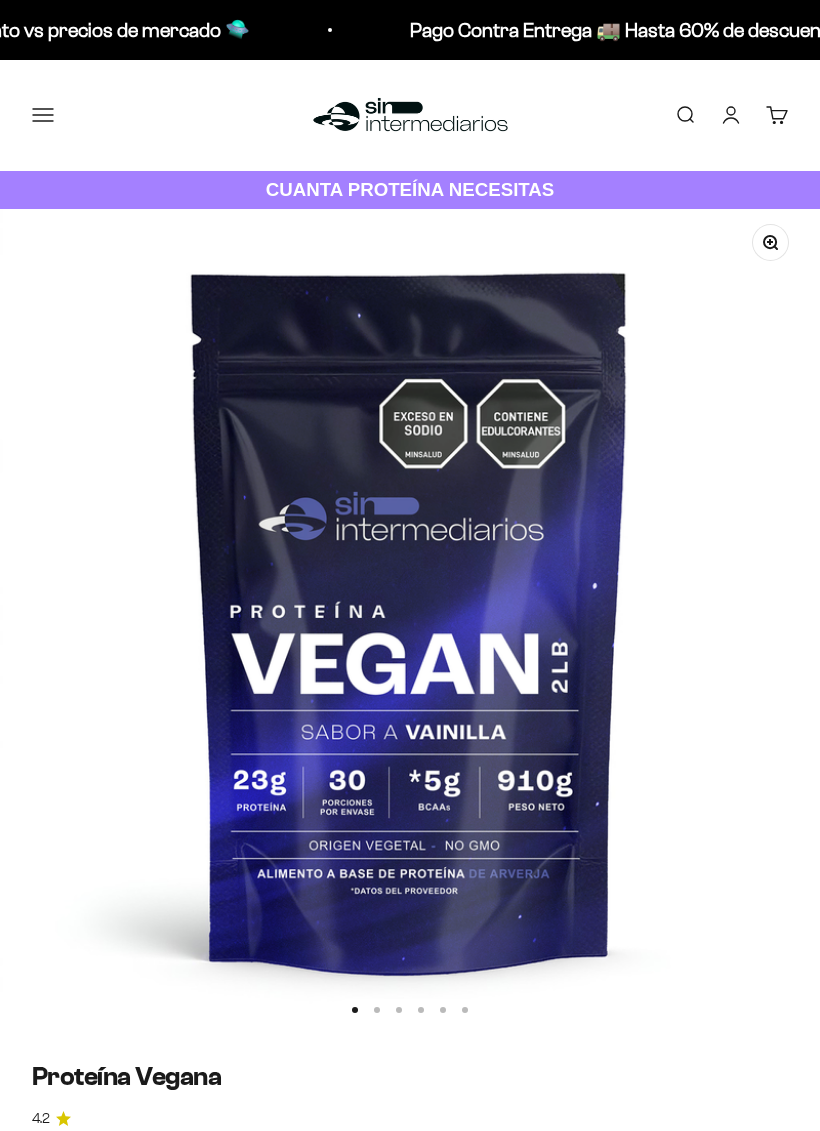 scroll, scrollTop: 0, scrollLeft: 0, axis: both 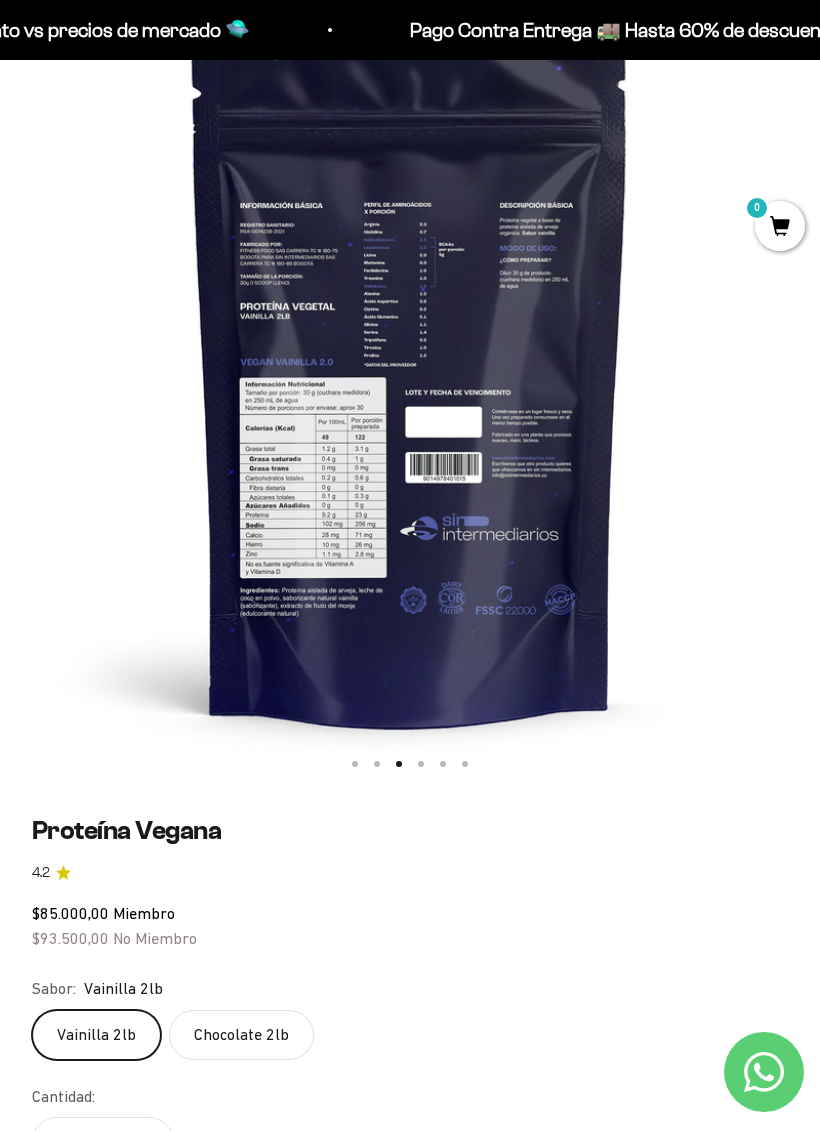 click at bounding box center (410, 373) 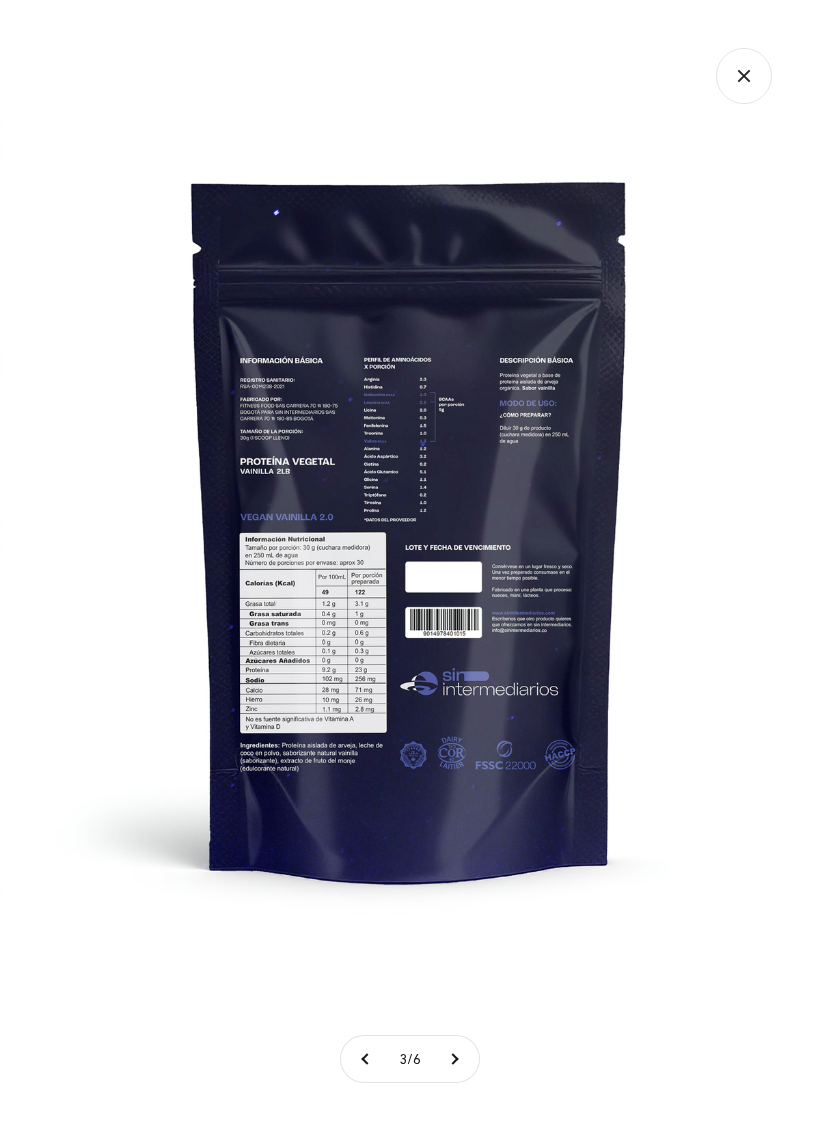 scroll, scrollTop: 0, scrollLeft: 1644, axis: horizontal 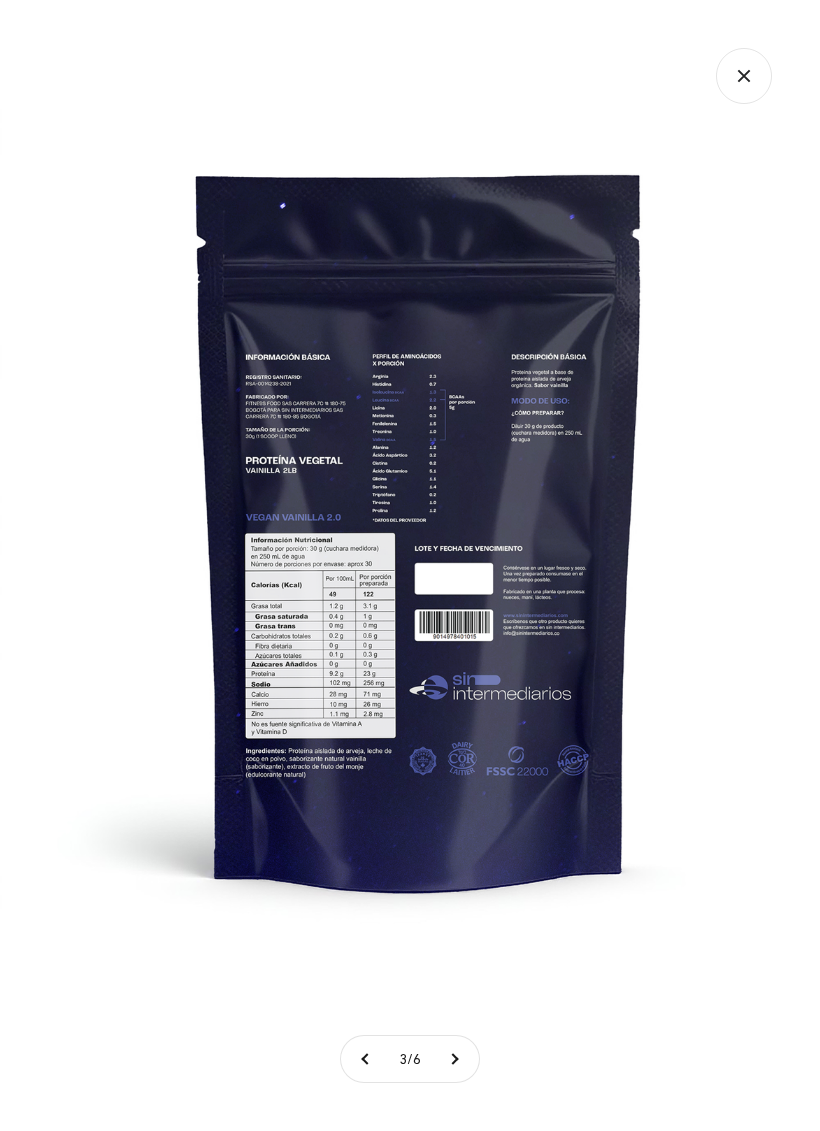 click 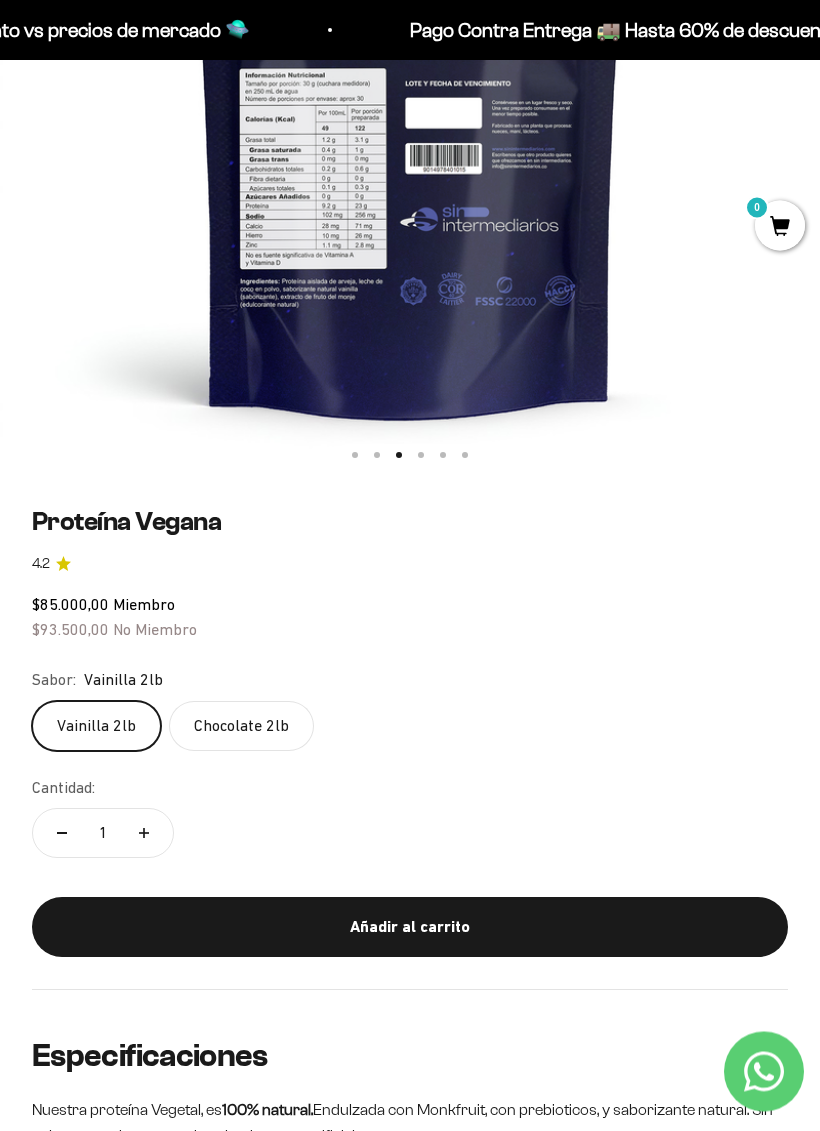 scroll, scrollTop: 555, scrollLeft: 0, axis: vertical 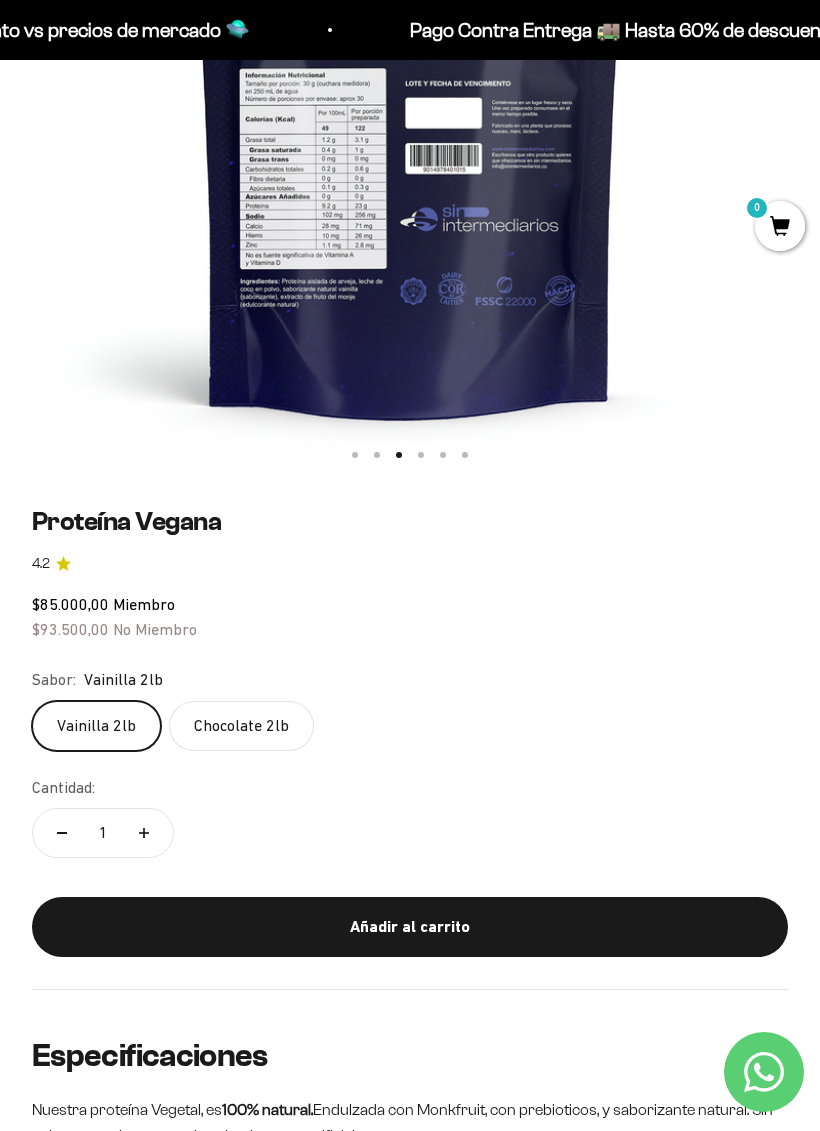 click on "Chocolate 2lb" 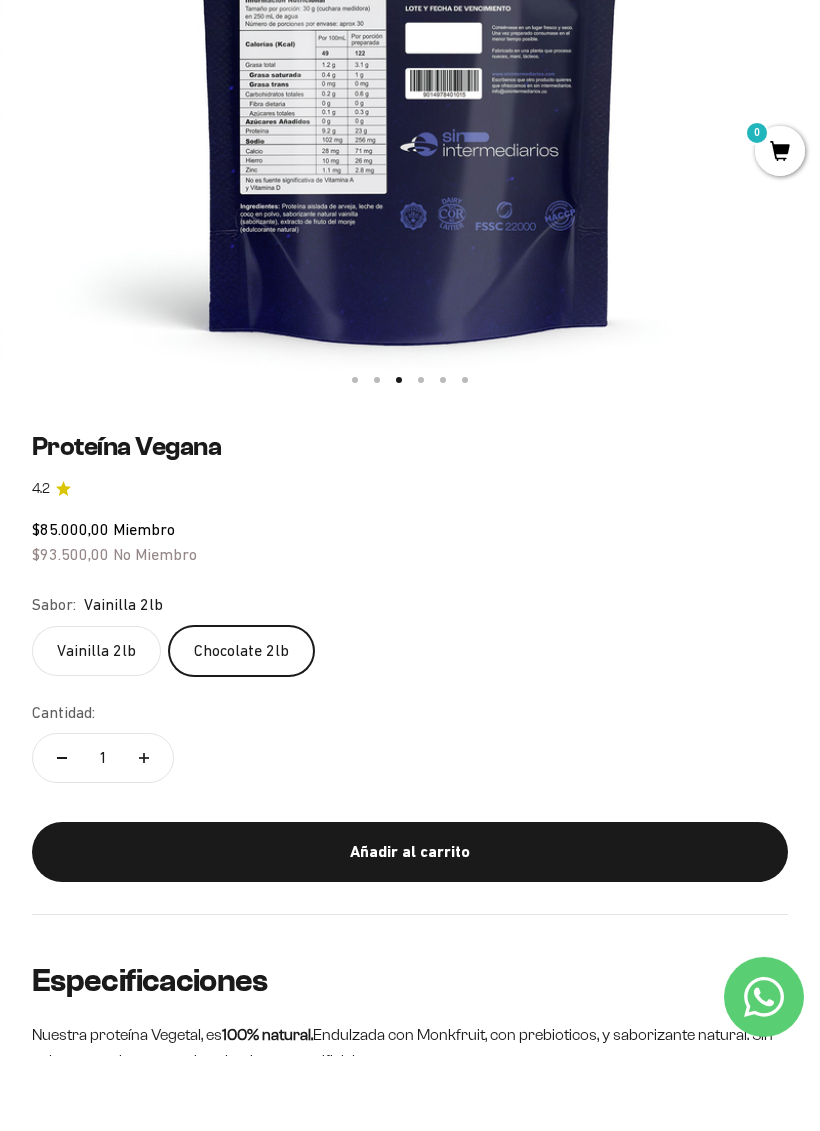 scroll, scrollTop: 560, scrollLeft: 0, axis: vertical 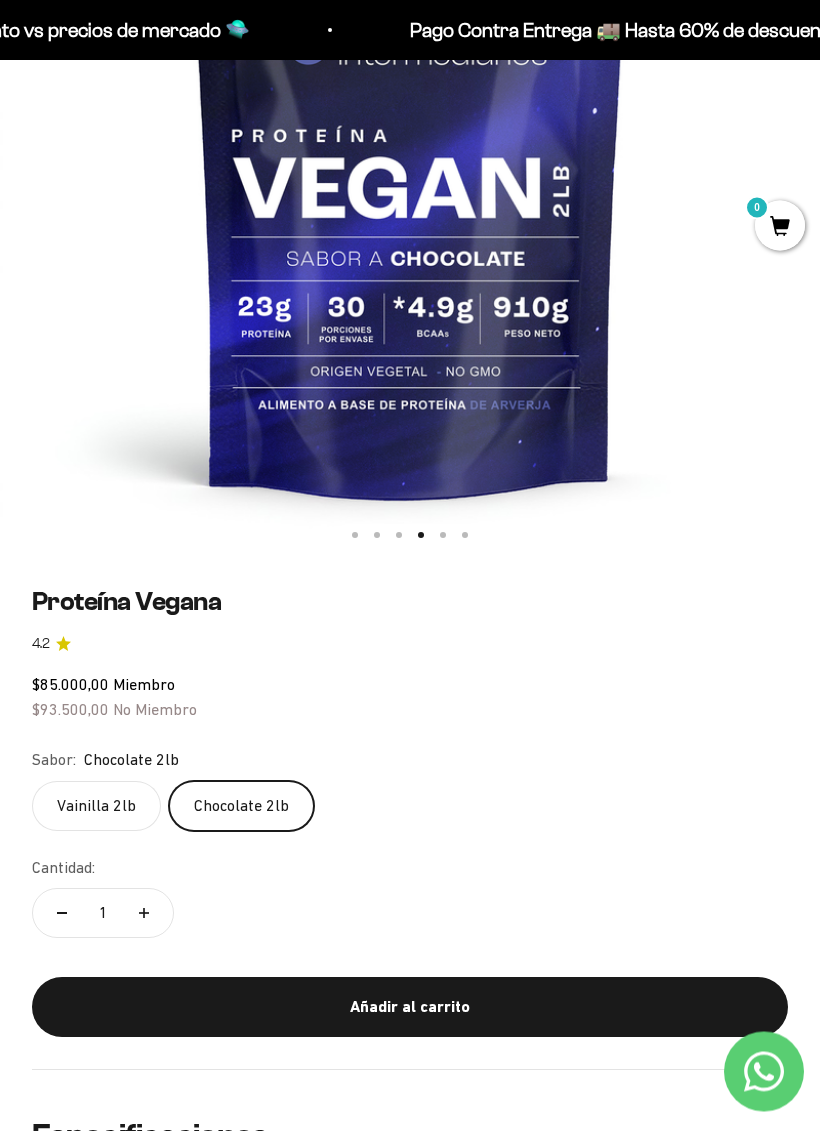 click 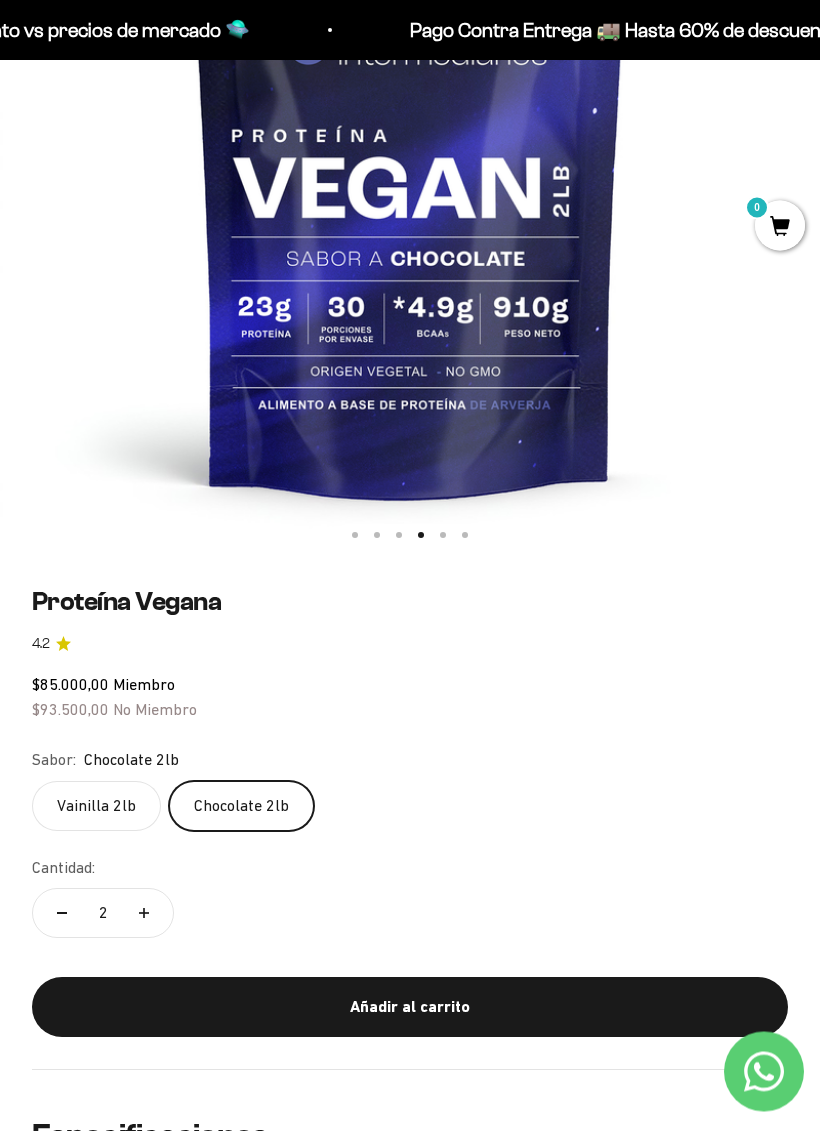 scroll, scrollTop: 475, scrollLeft: 0, axis: vertical 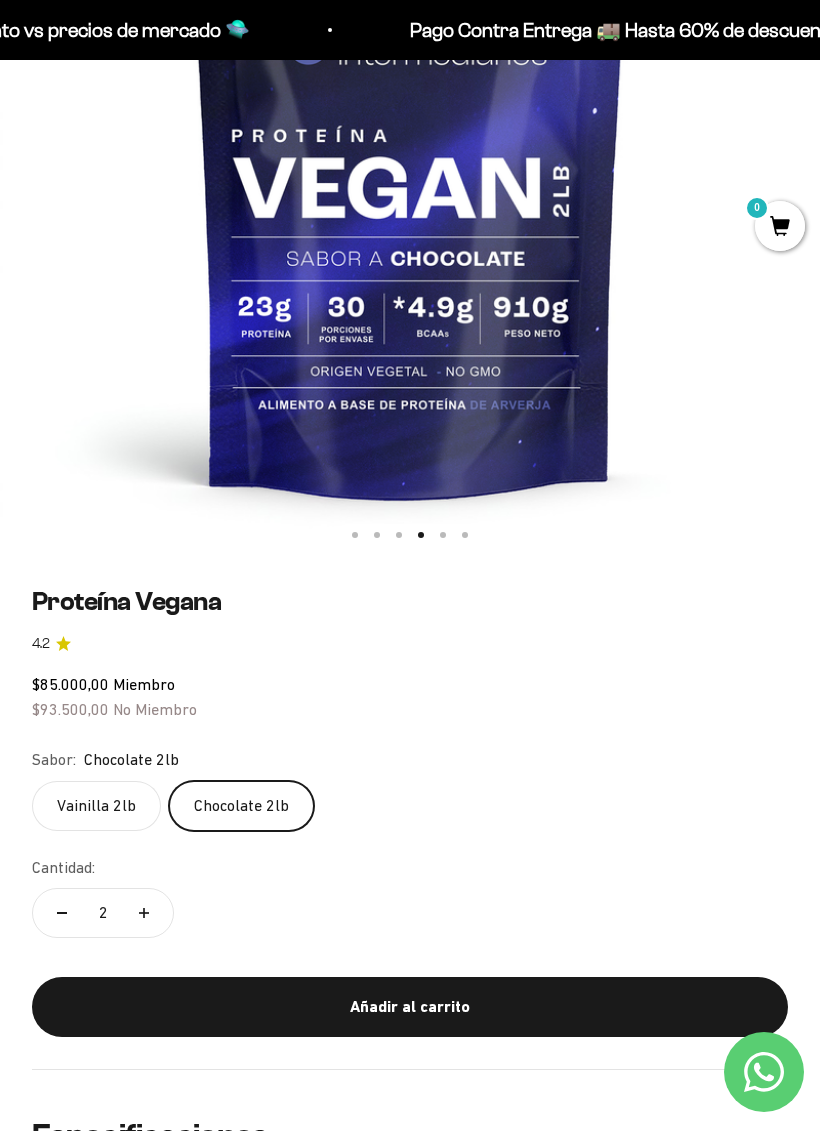 click on "Añadir al carrito" at bounding box center (410, 1007) 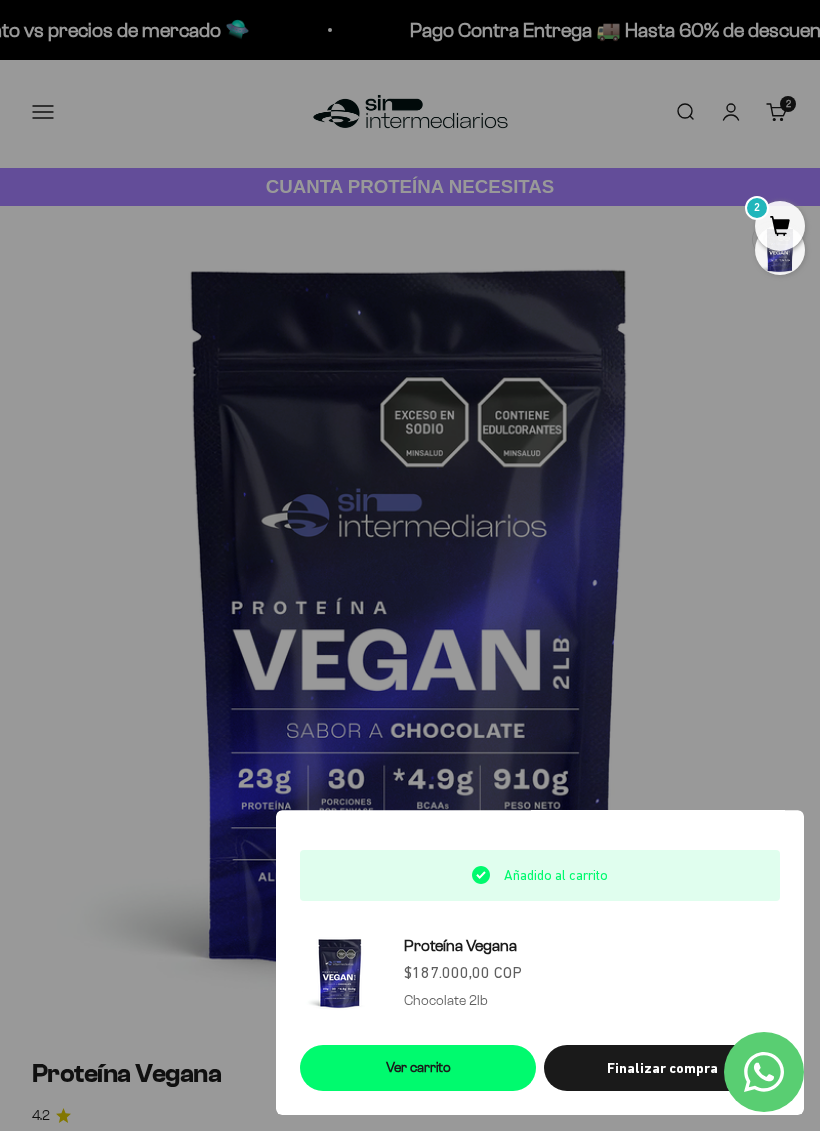 scroll, scrollTop: 0, scrollLeft: 0, axis: both 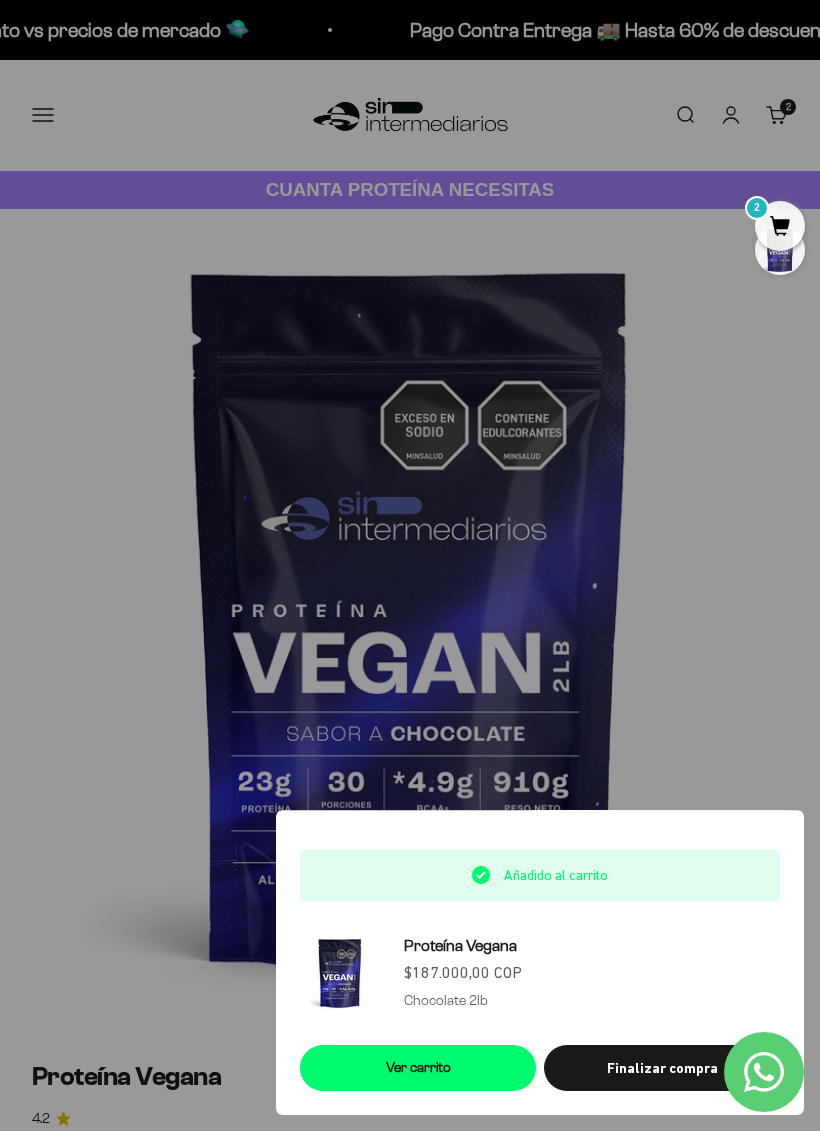 click at bounding box center [410, 565] 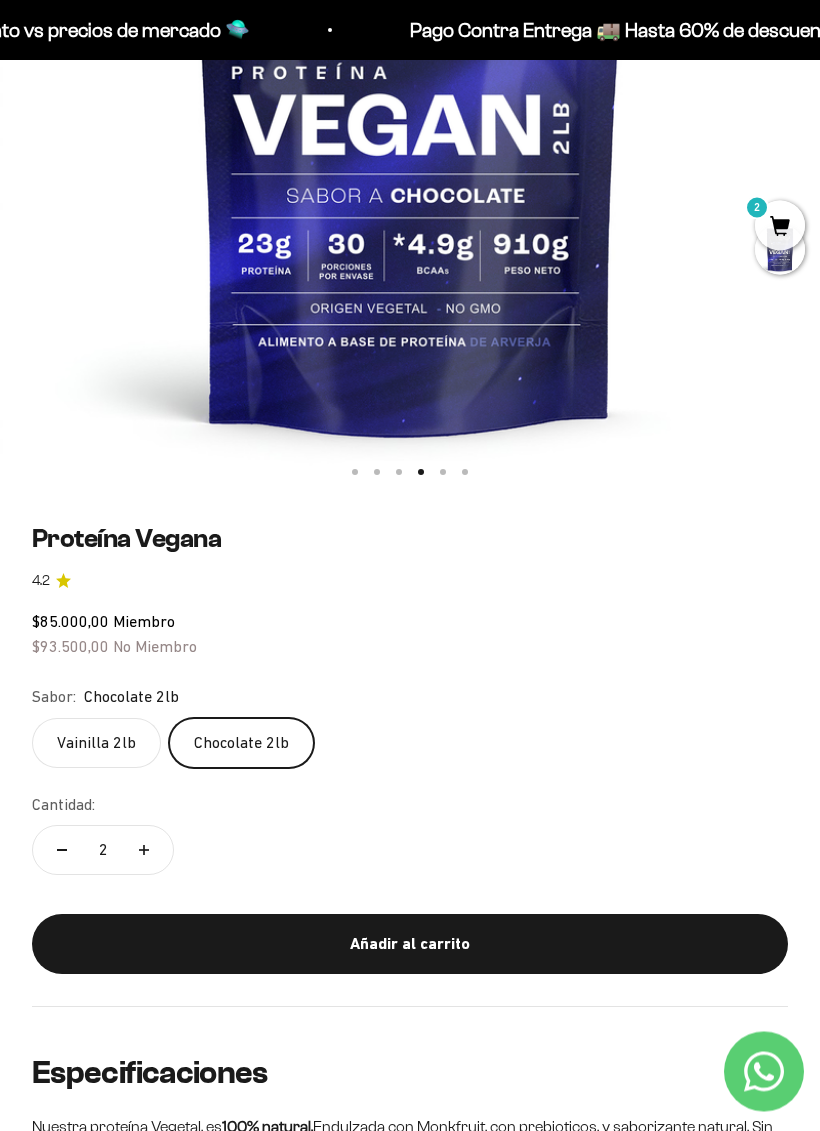 click 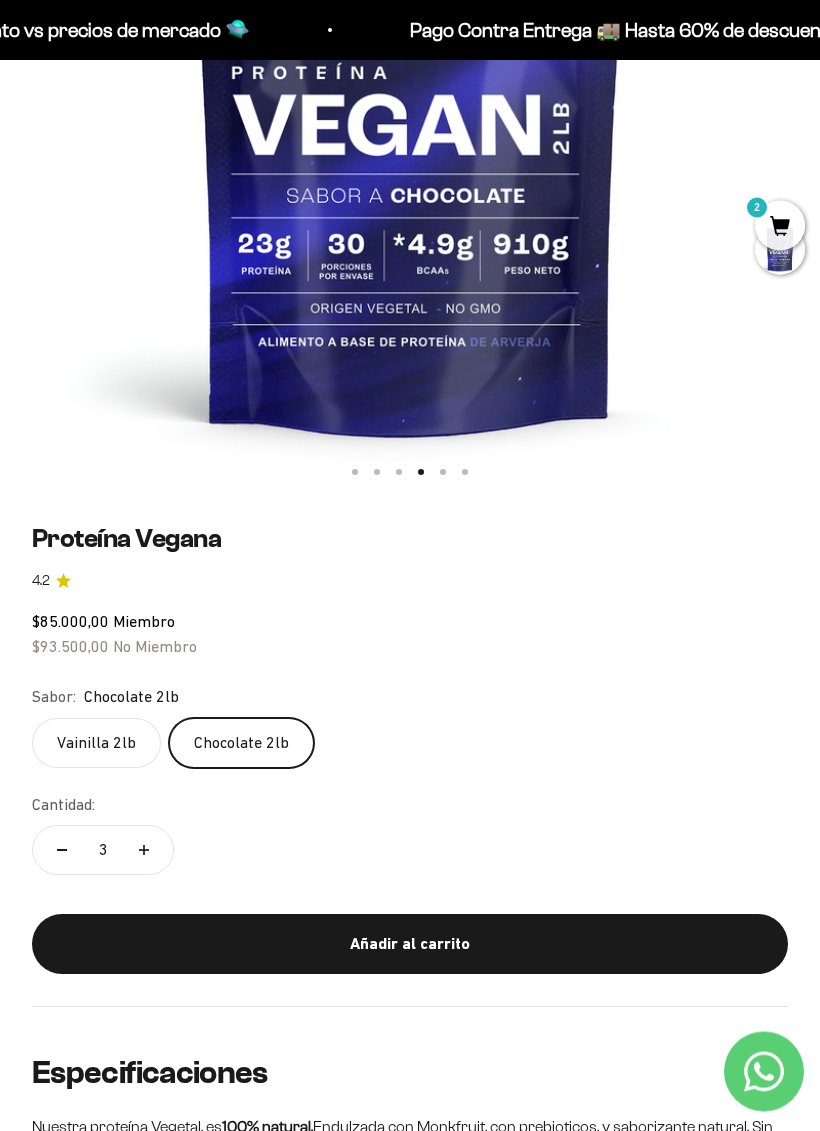 scroll, scrollTop: 538, scrollLeft: 0, axis: vertical 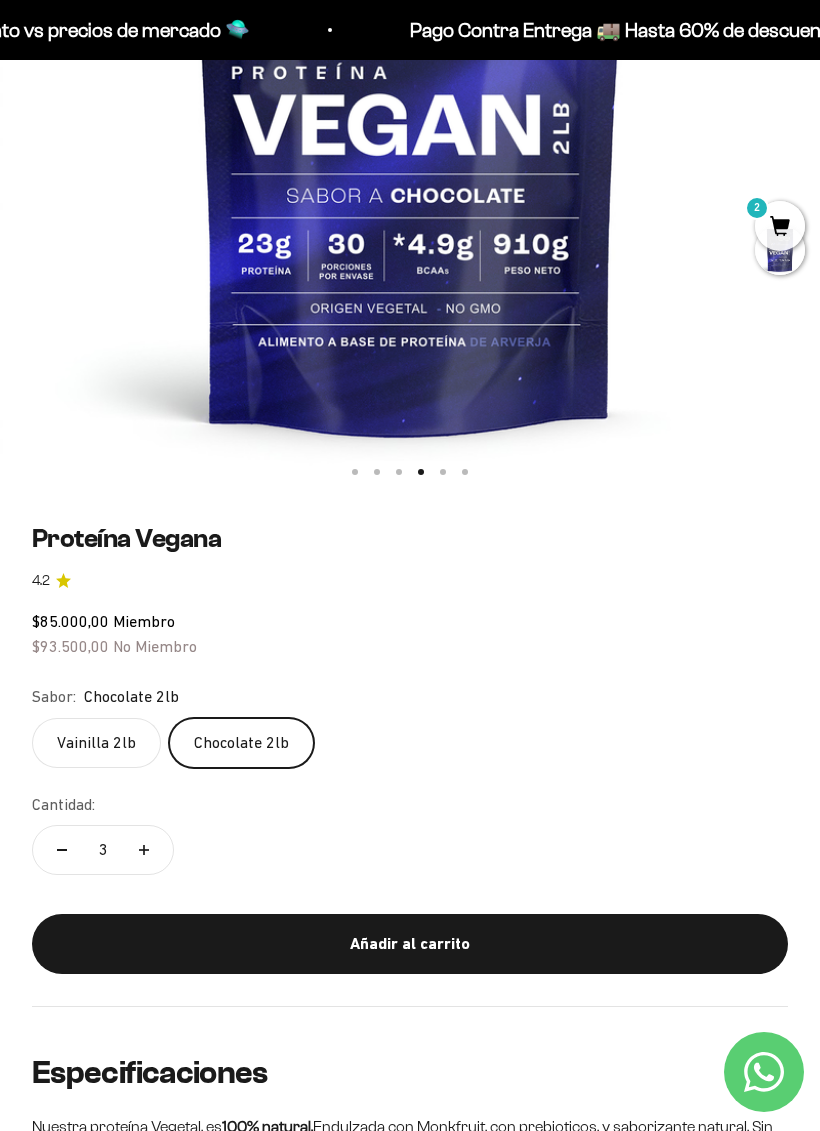 click on "2" at bounding box center (780, 226) 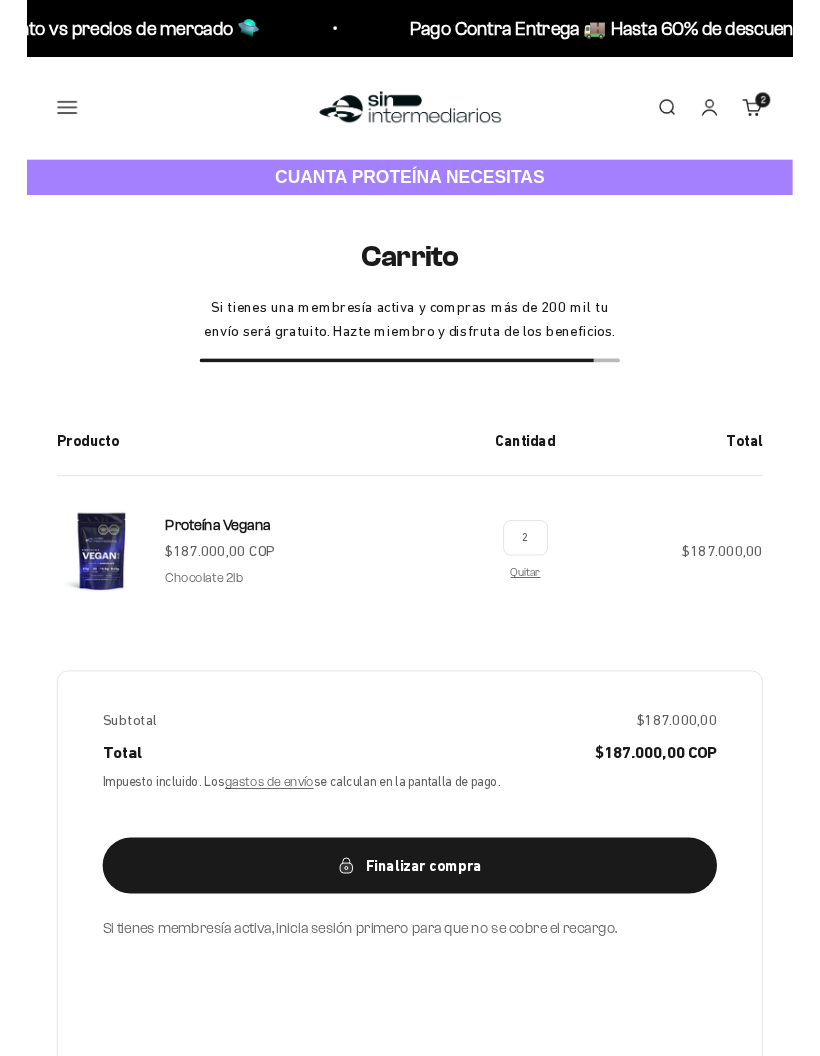 scroll, scrollTop: 0, scrollLeft: 0, axis: both 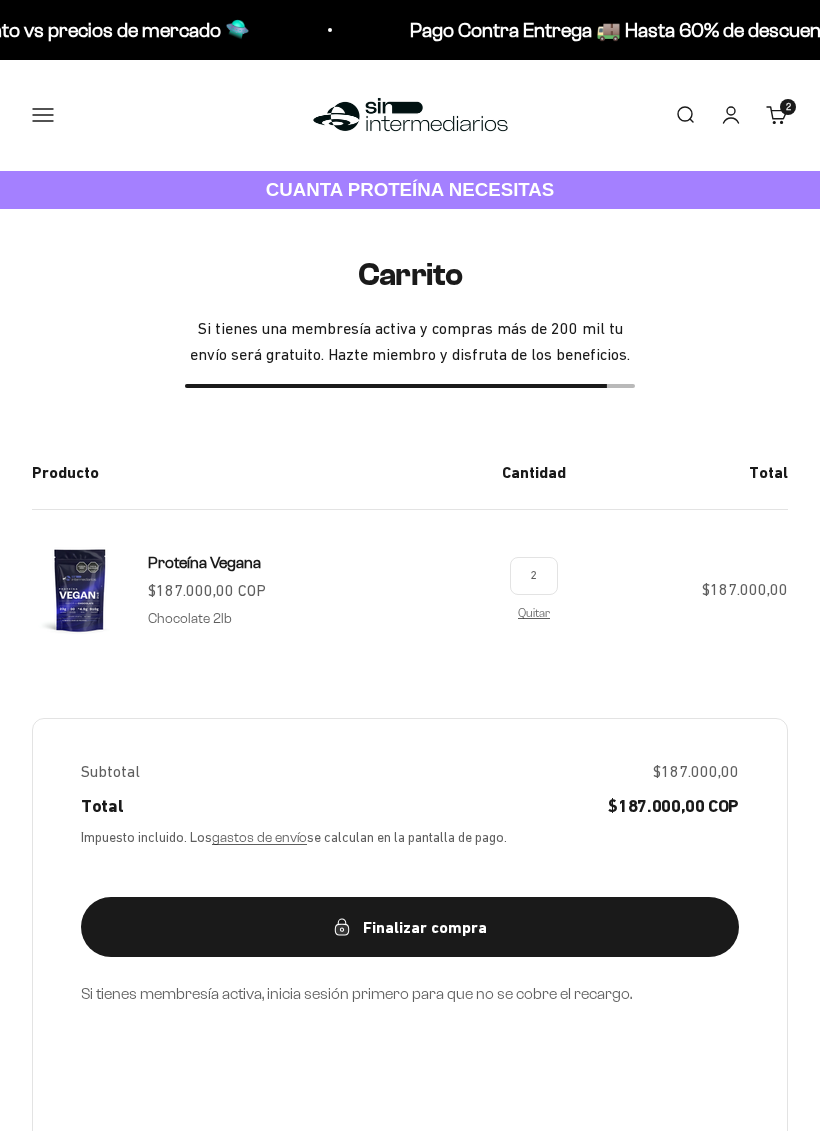 click on "2" at bounding box center [534, 575] 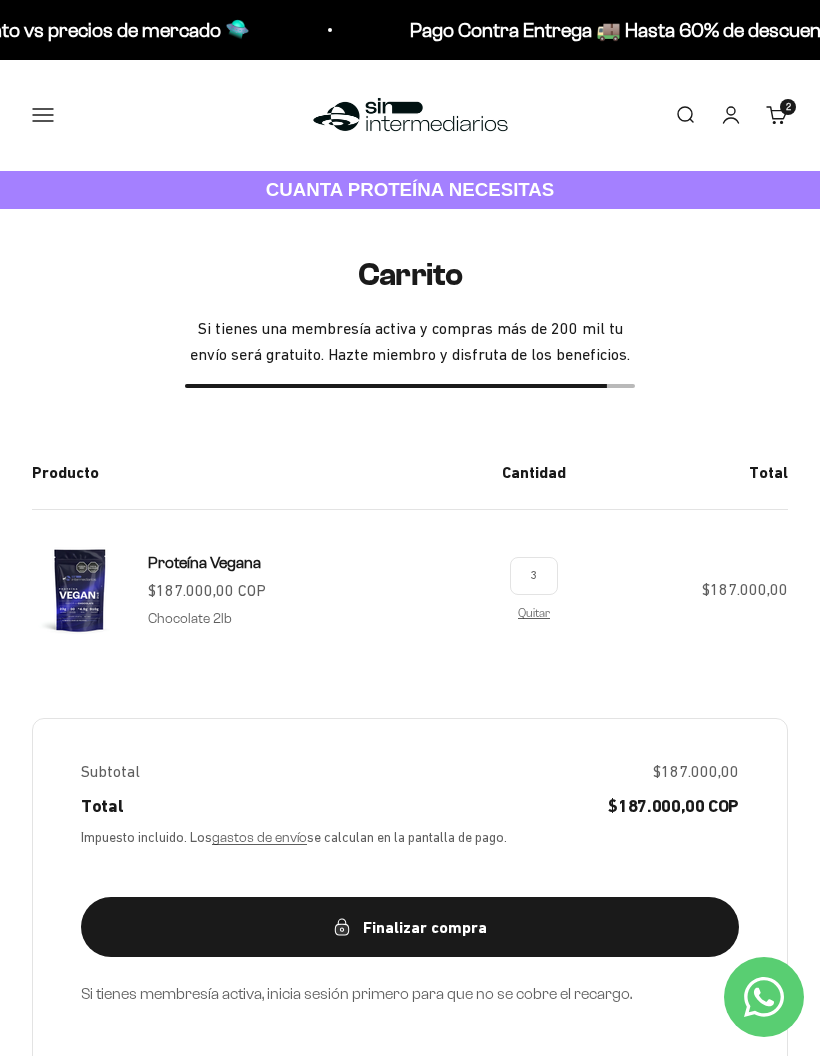type on "3" 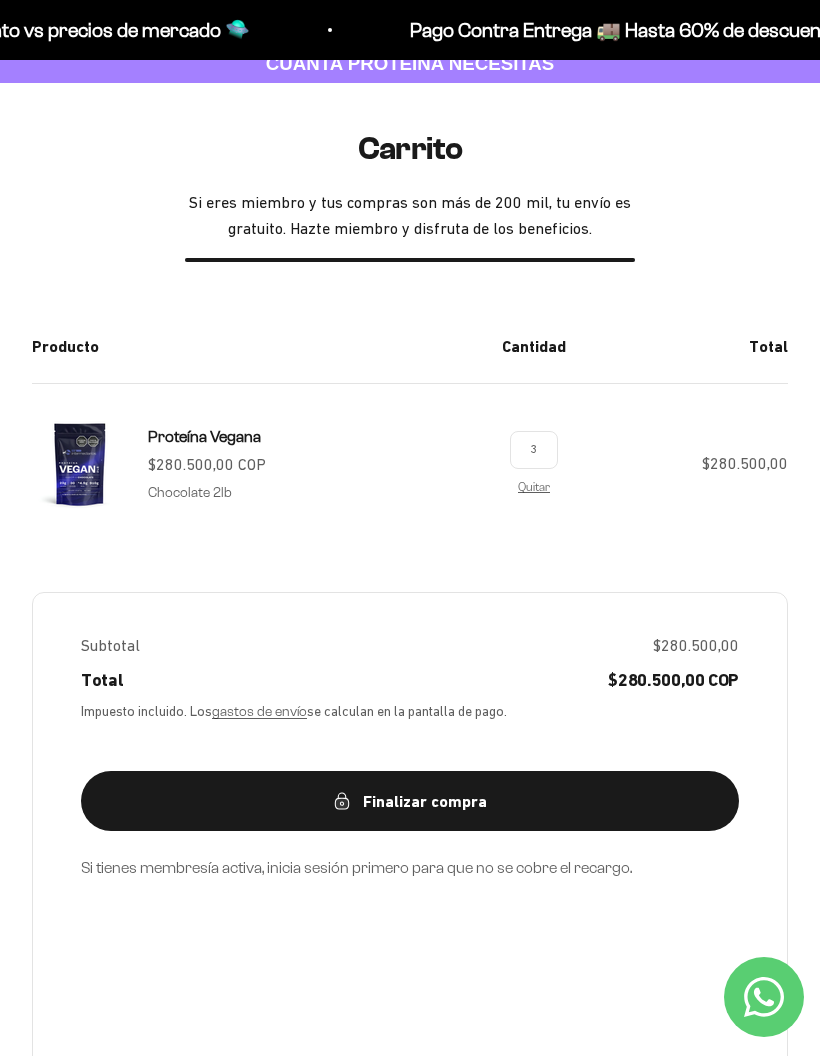 scroll, scrollTop: 119, scrollLeft: 0, axis: vertical 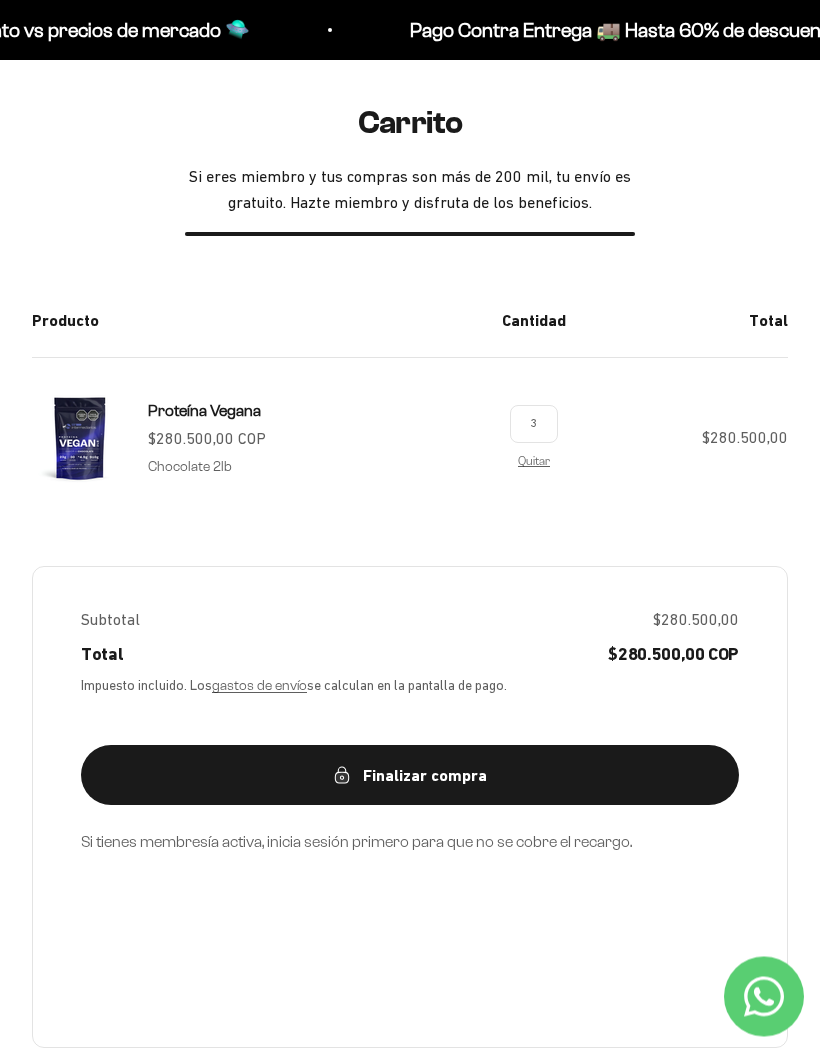 click on "Finalizar compra" at bounding box center [410, 776] 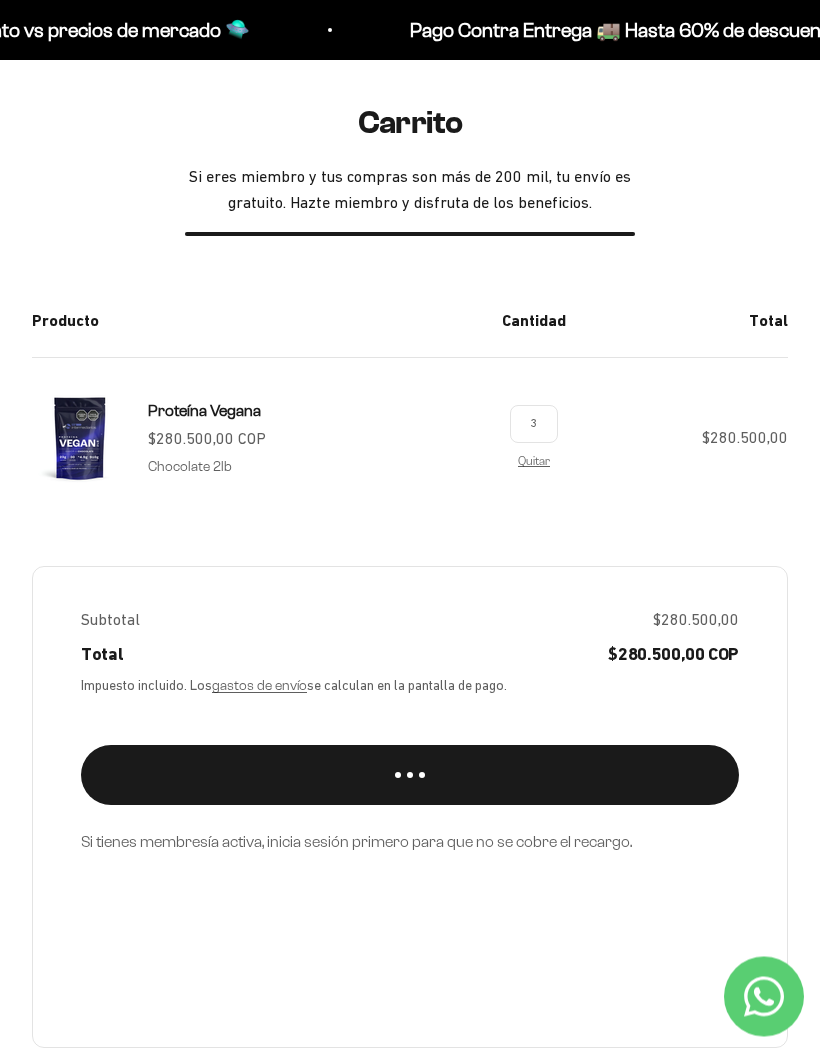 scroll, scrollTop: 152, scrollLeft: 0, axis: vertical 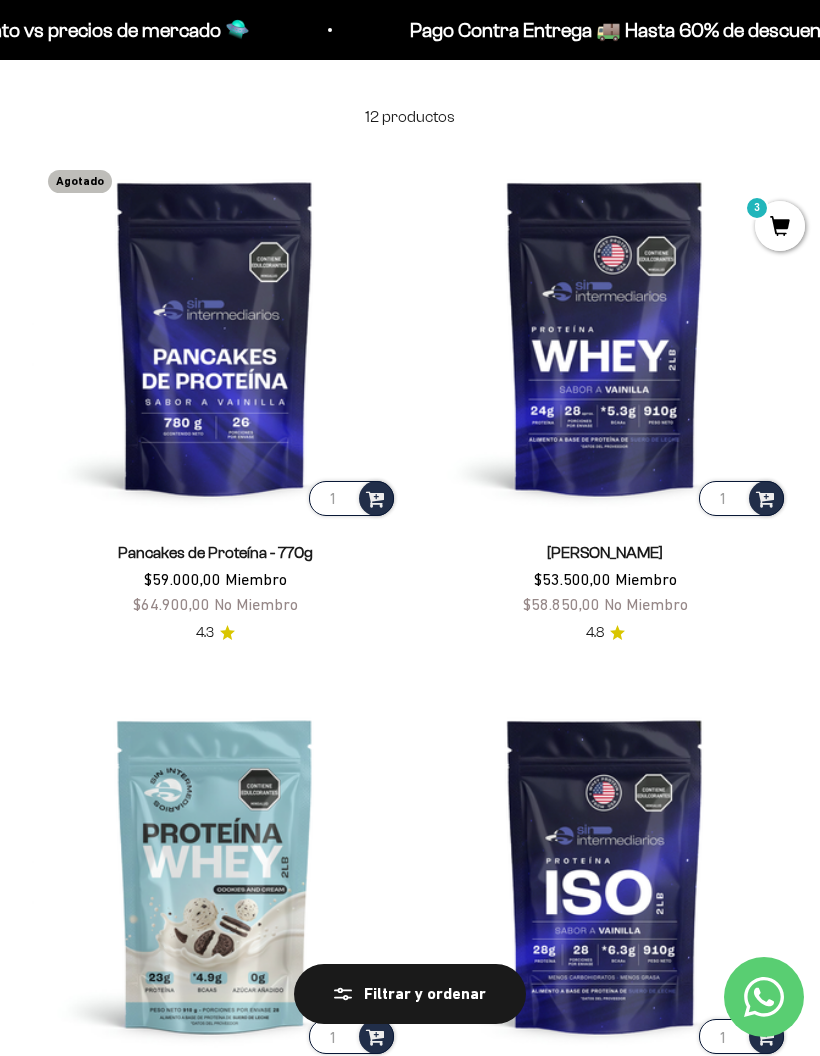 click at bounding box center [605, 337] 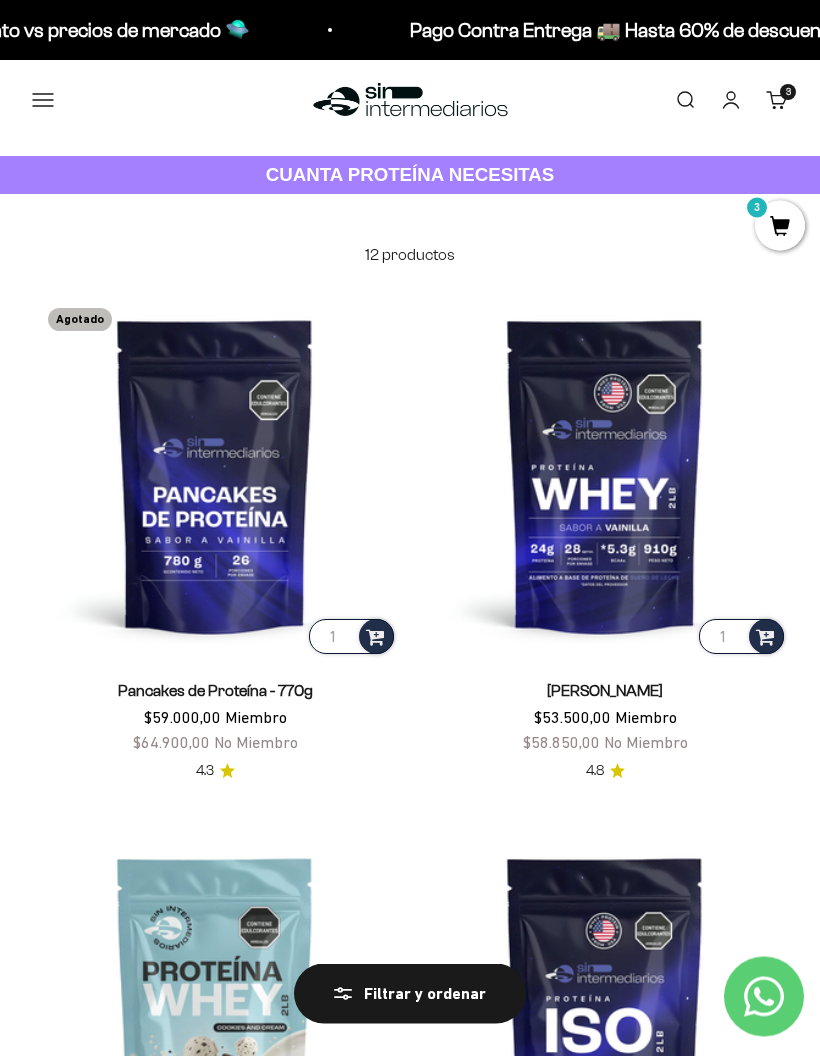 scroll, scrollTop: 0, scrollLeft: 0, axis: both 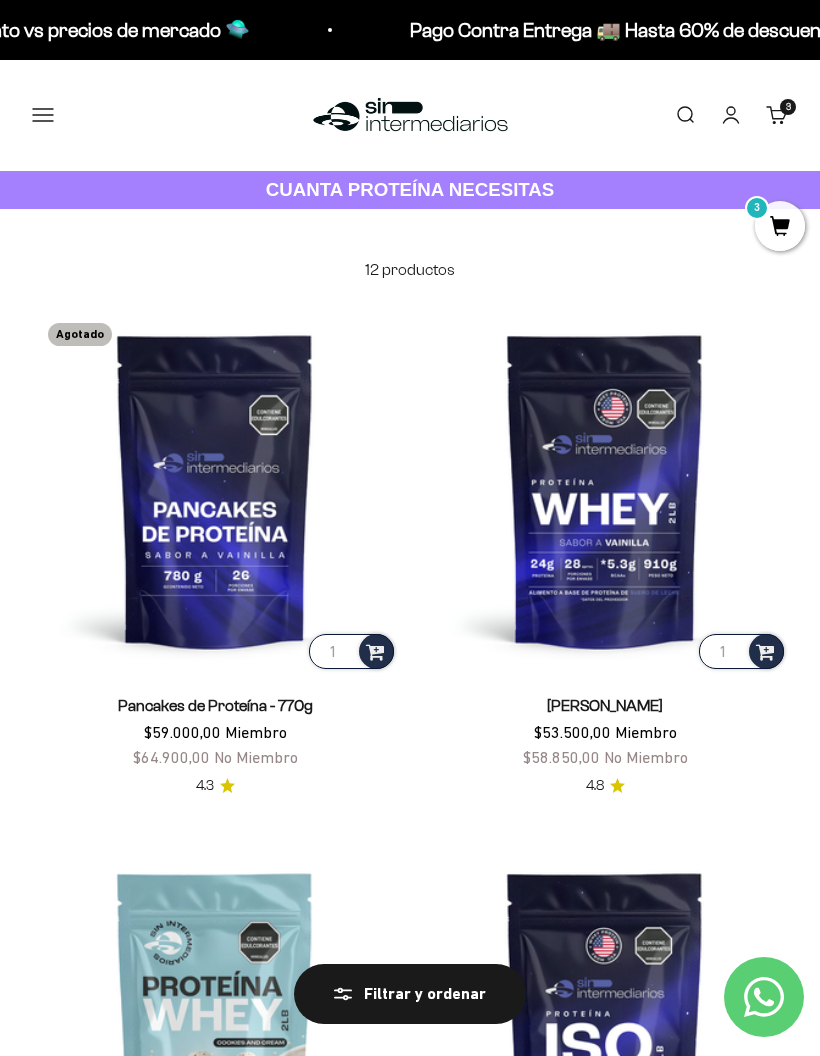 click on "Menú" at bounding box center [43, 115] 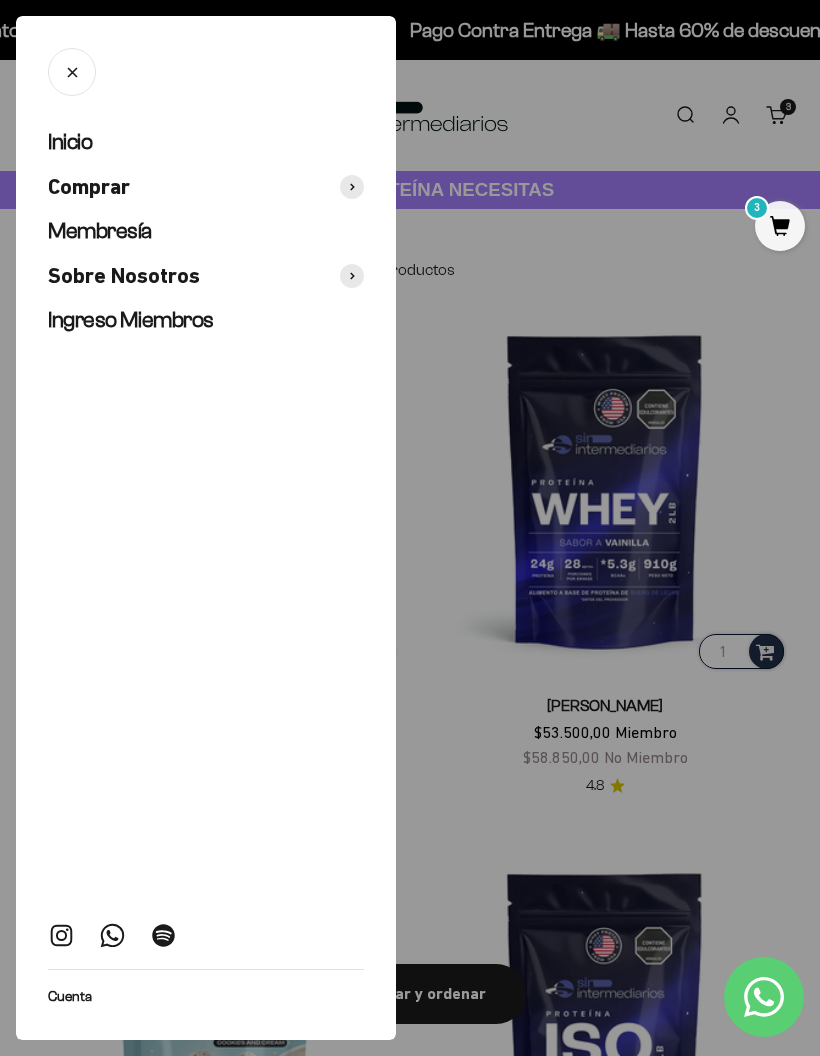 click at bounding box center (352, 187) 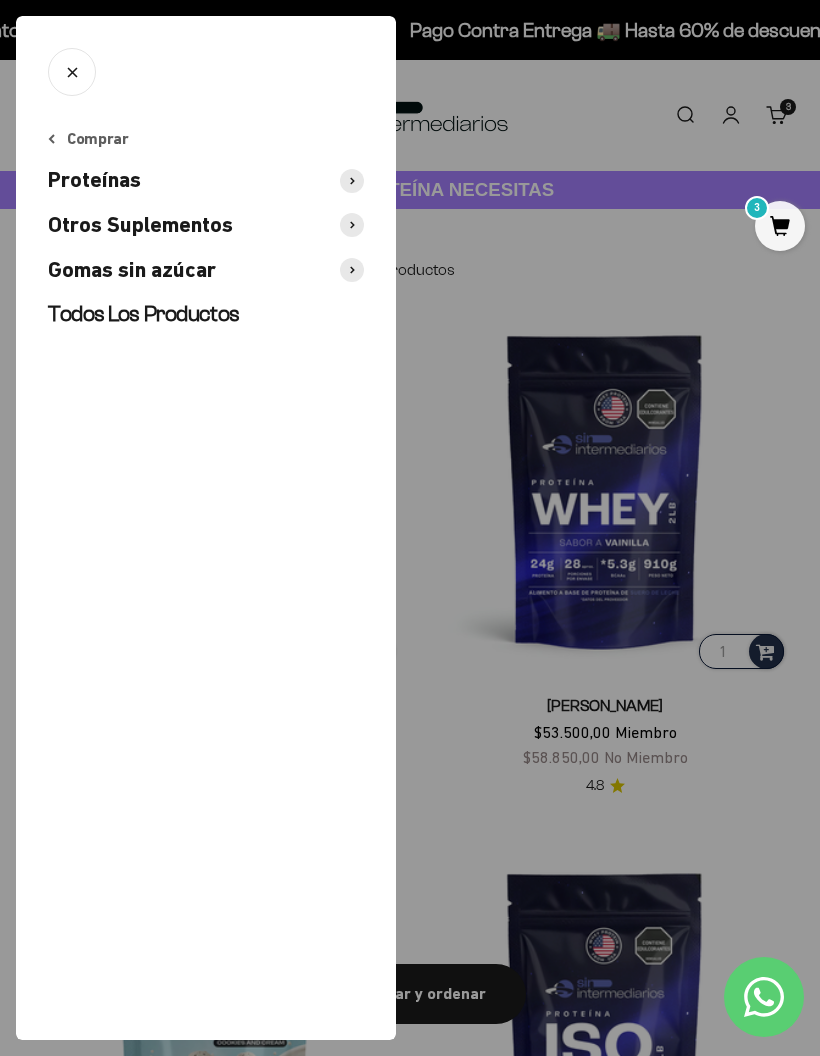 click 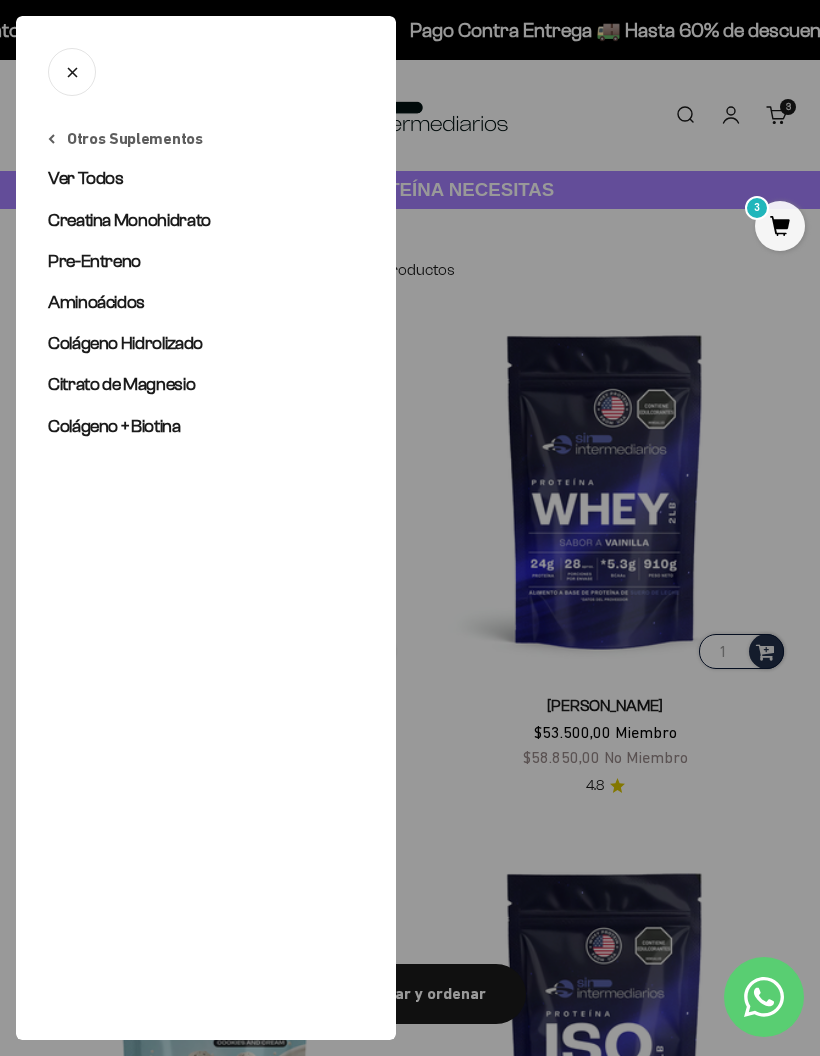 click on "Ver Todos" at bounding box center (86, 178) 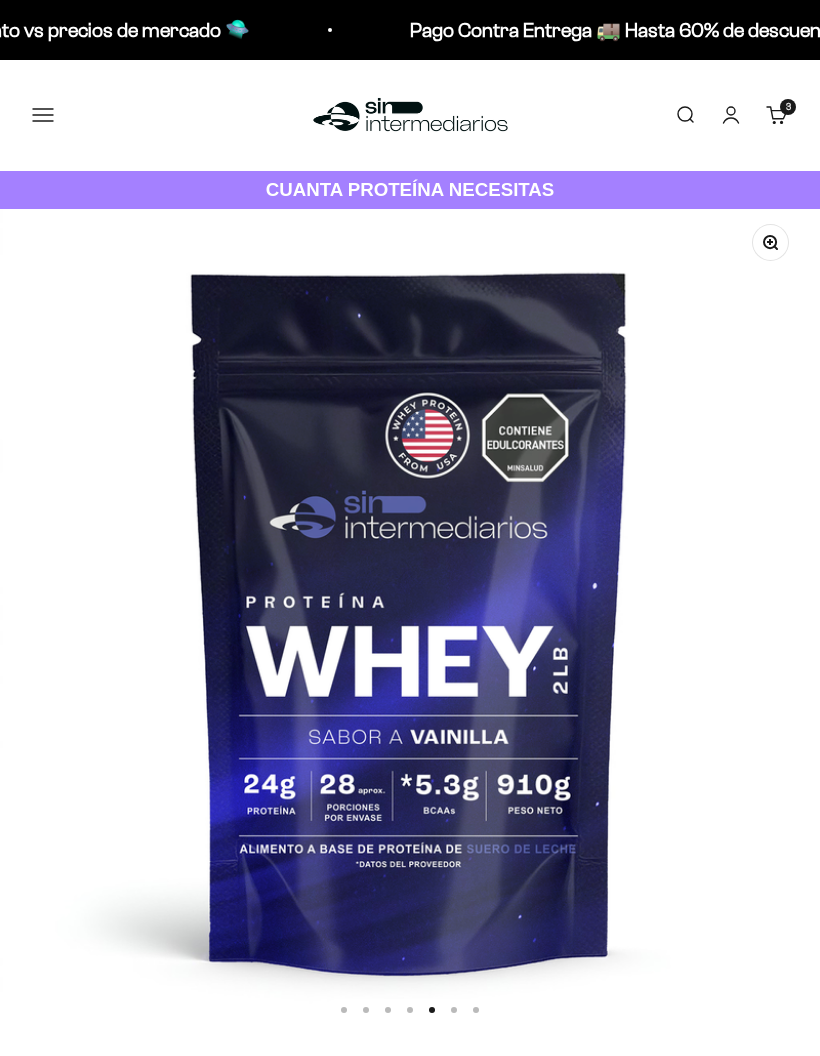 scroll, scrollTop: 0, scrollLeft: 0, axis: both 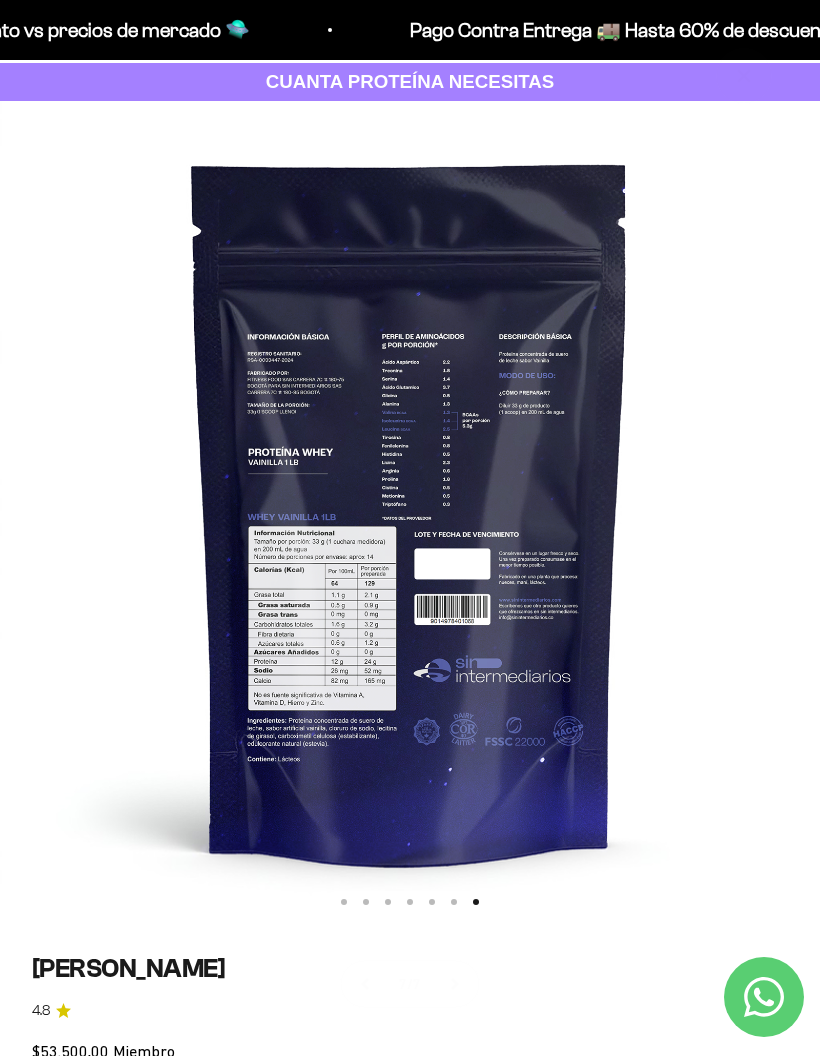 click 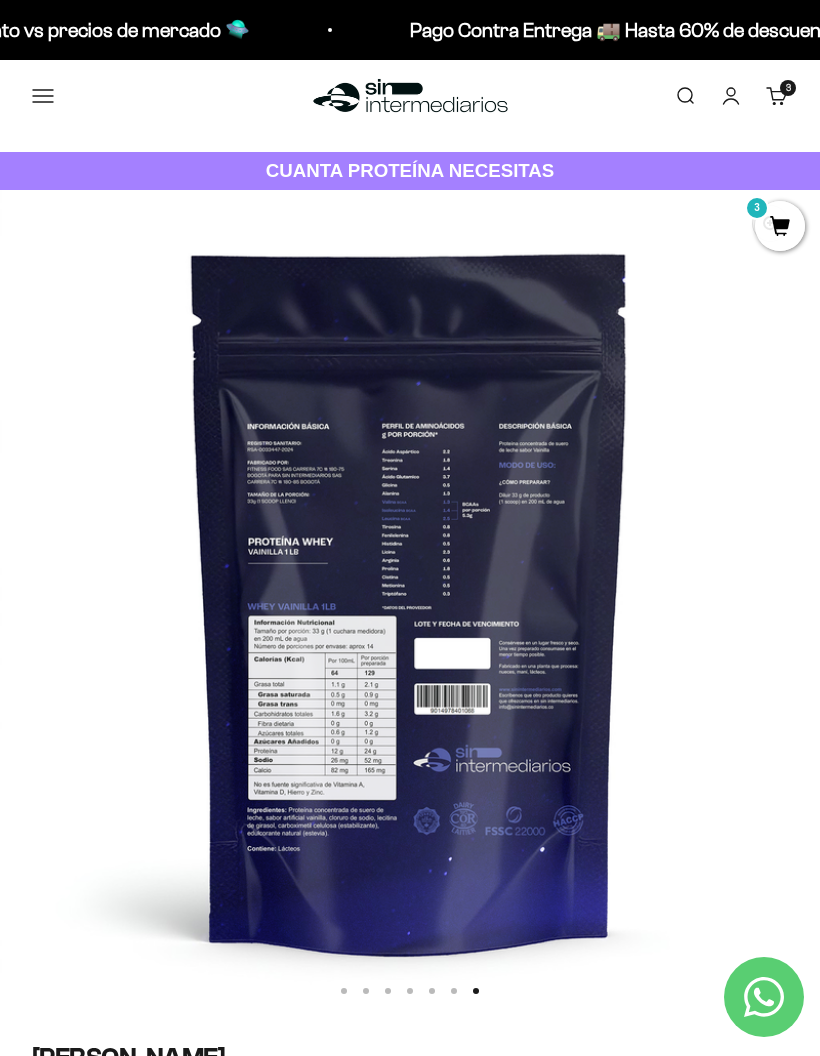 scroll, scrollTop: 0, scrollLeft: 0, axis: both 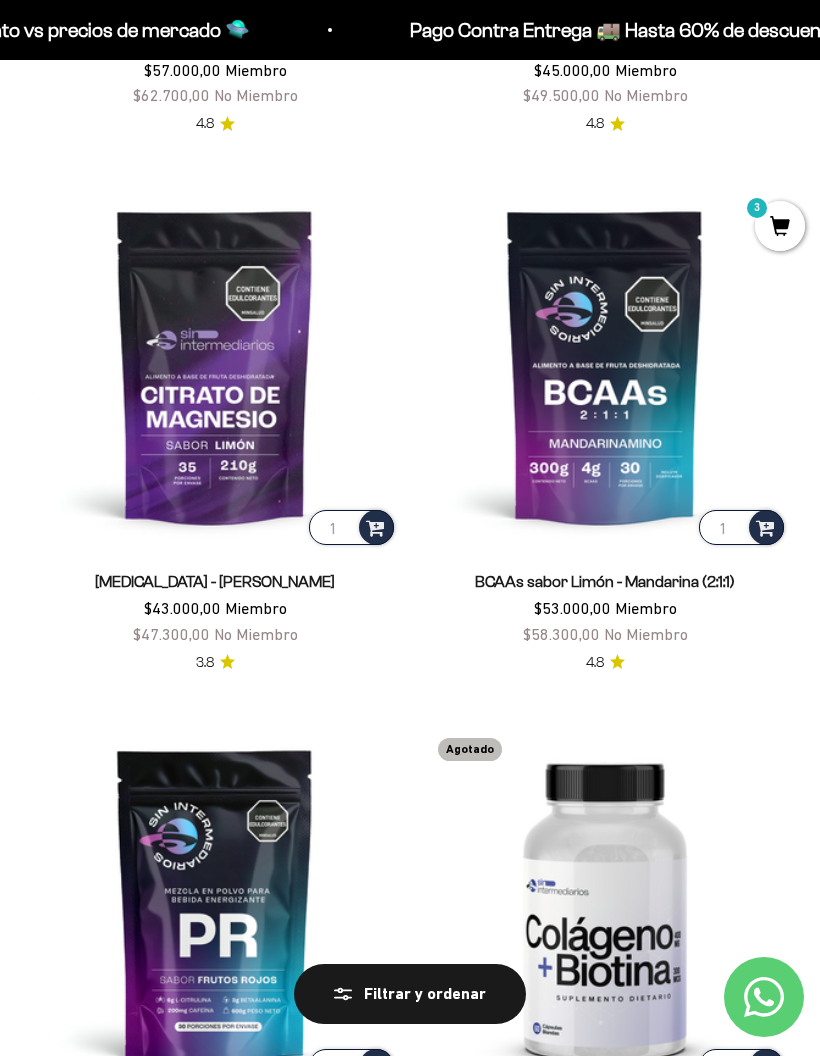 click at bounding box center (605, 366) 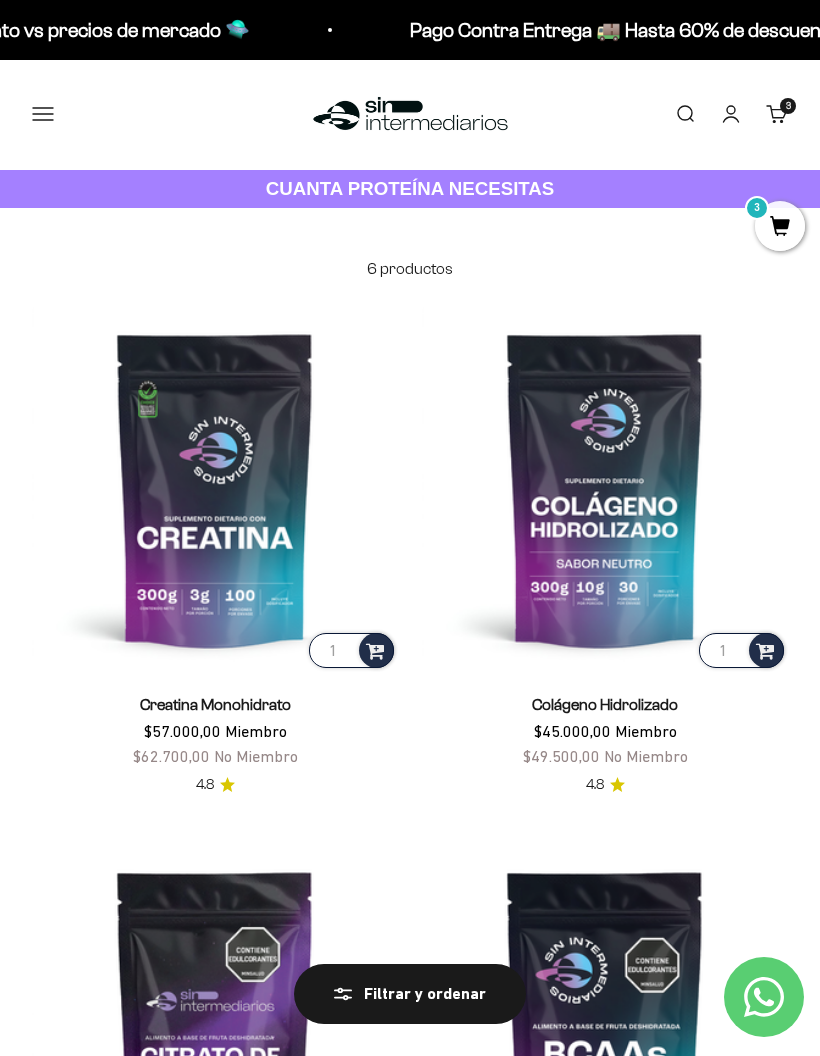 scroll, scrollTop: 0, scrollLeft: 0, axis: both 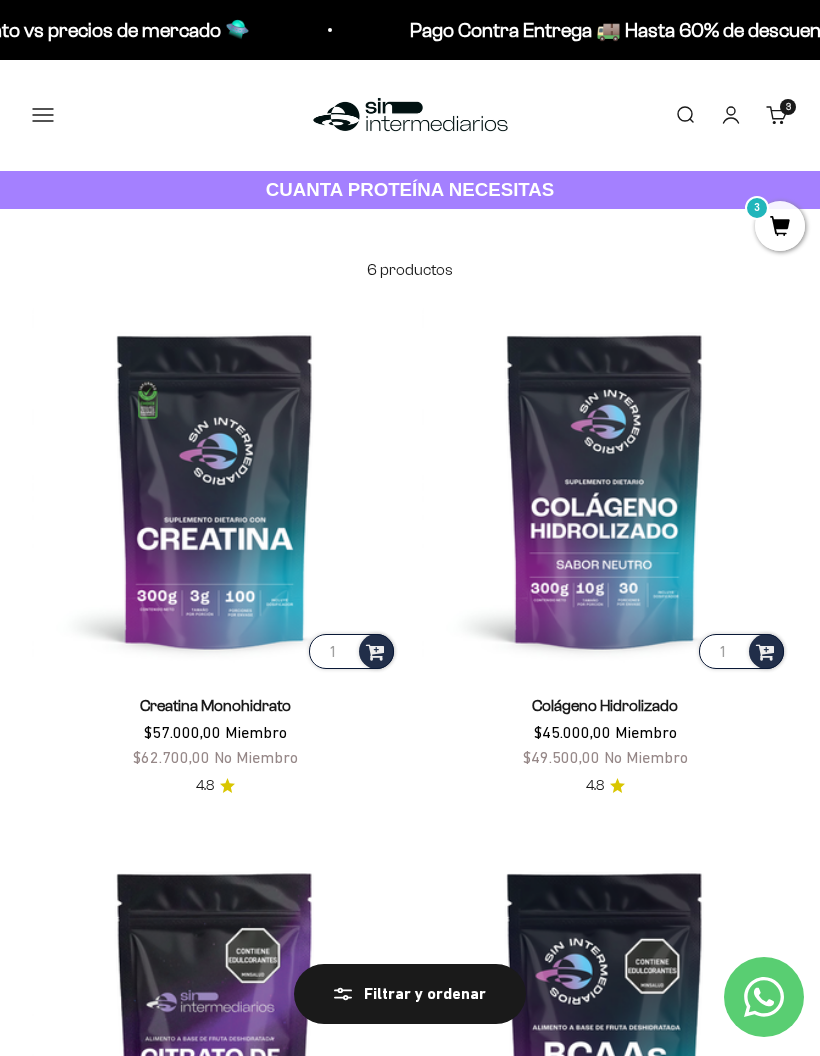 click on "Menú" at bounding box center [43, 115] 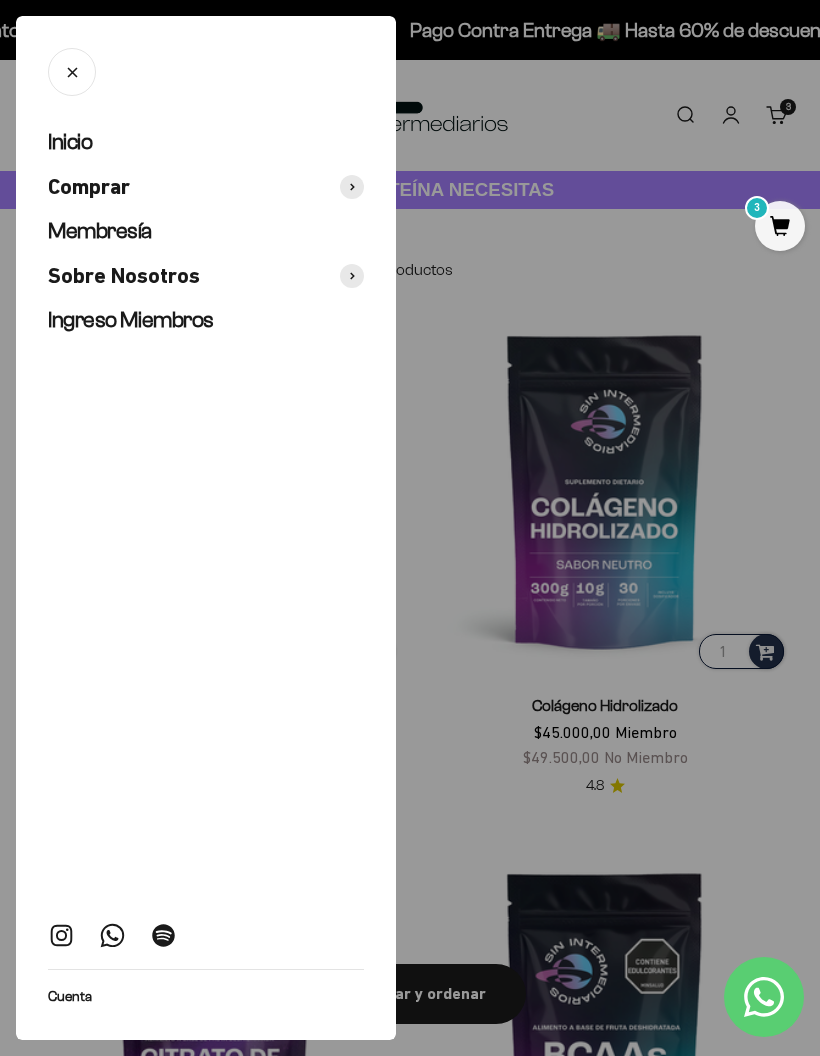 click on "Comprar" at bounding box center (89, 187) 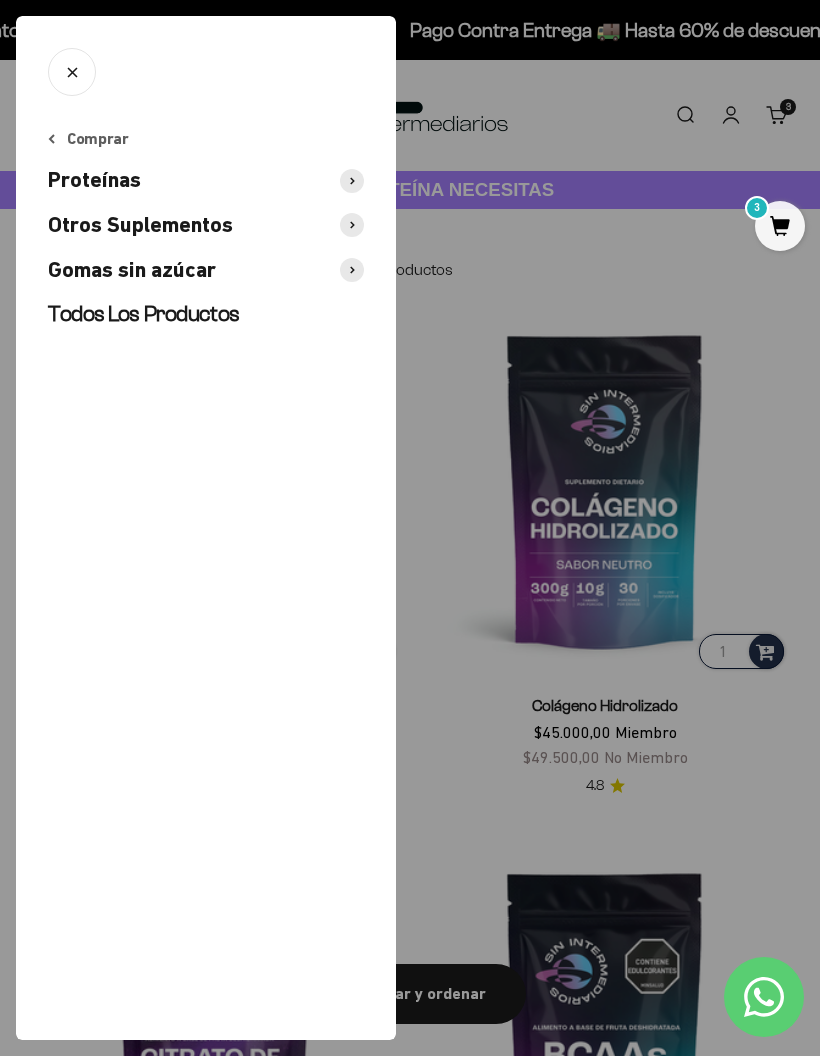 click on "Gomas sin azúcar" at bounding box center [132, 270] 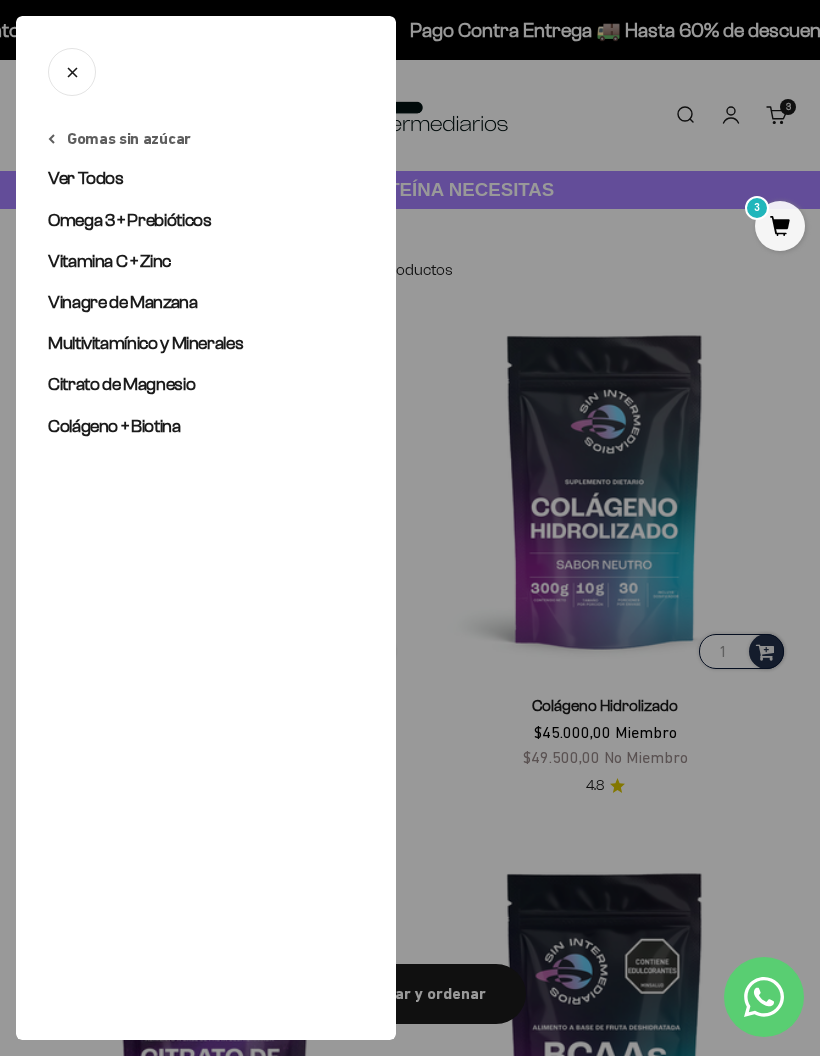 click on "Ver Todos" at bounding box center (86, 178) 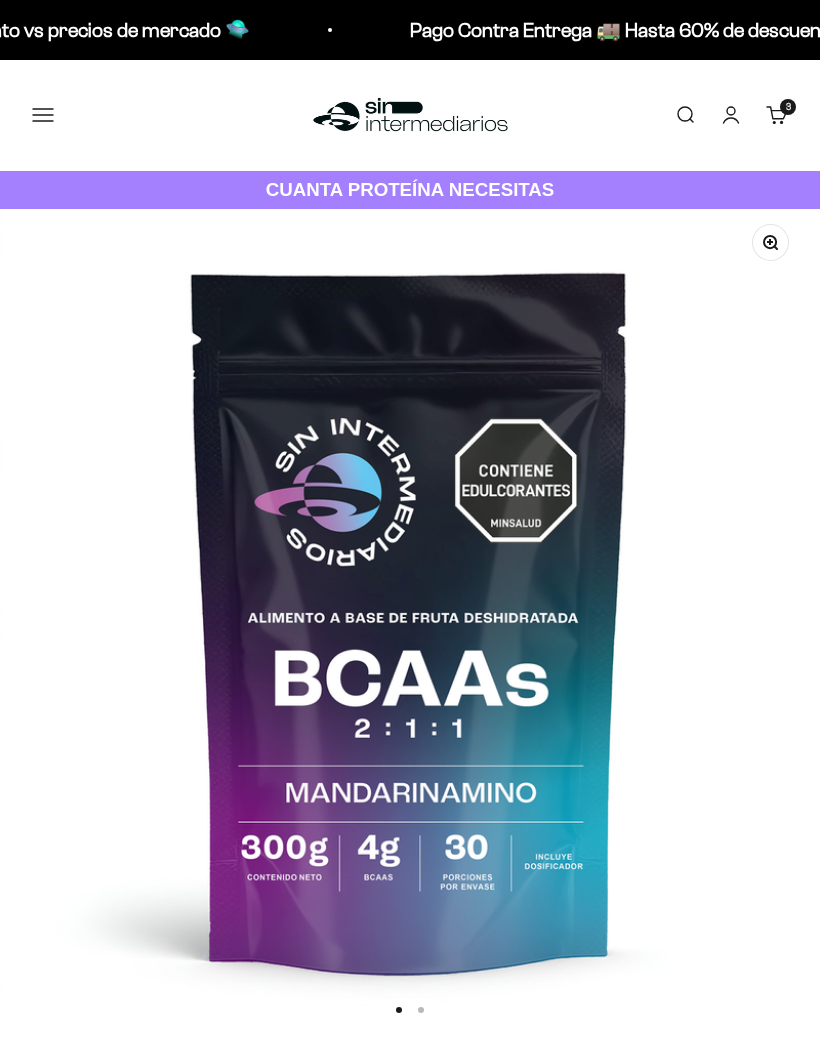 scroll, scrollTop: 0, scrollLeft: 0, axis: both 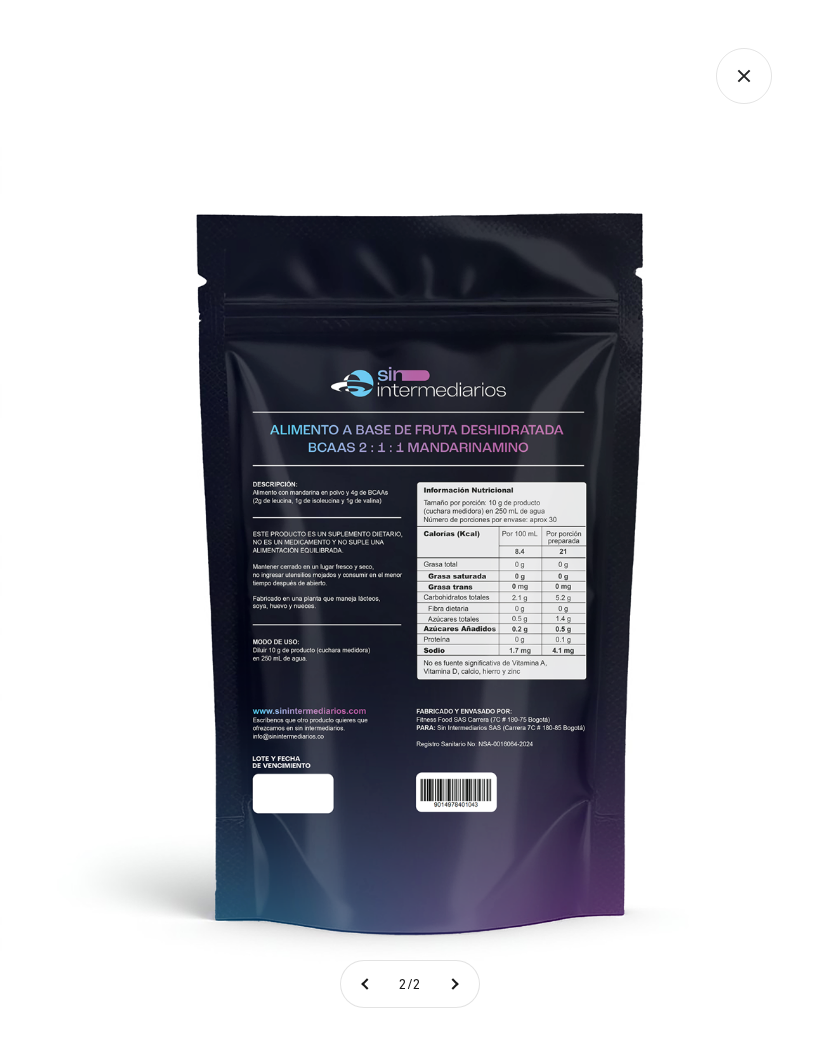 click 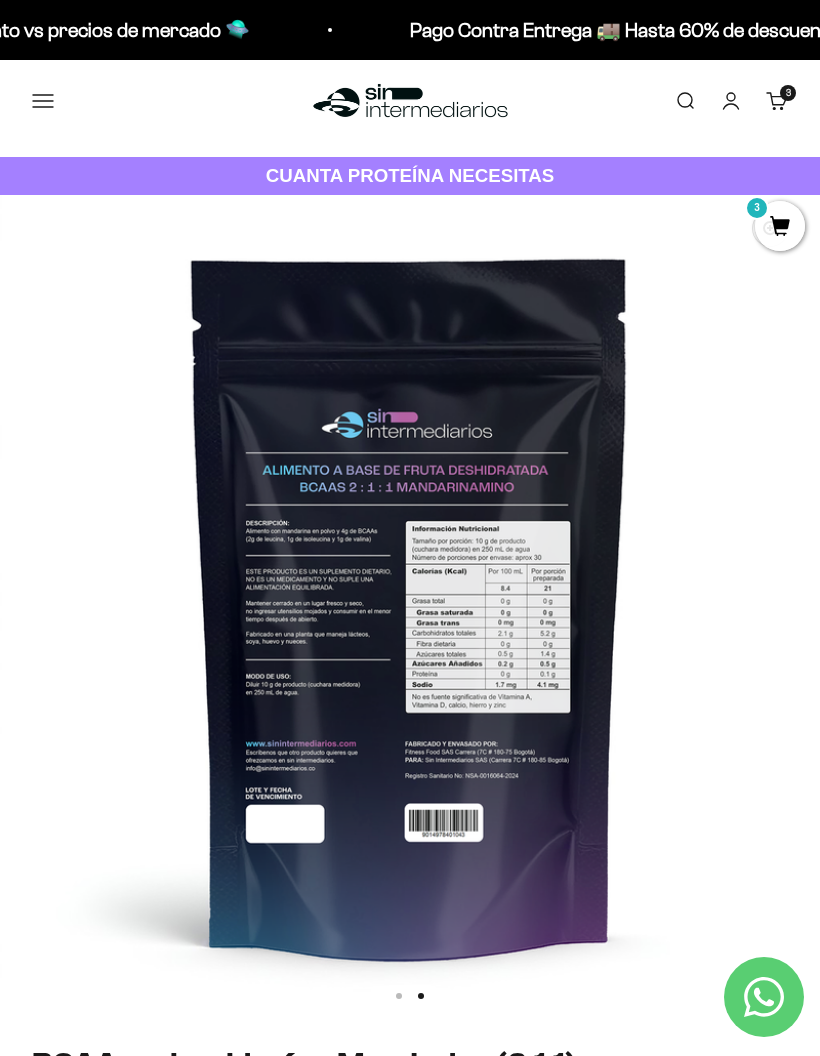 scroll, scrollTop: 0, scrollLeft: 0, axis: both 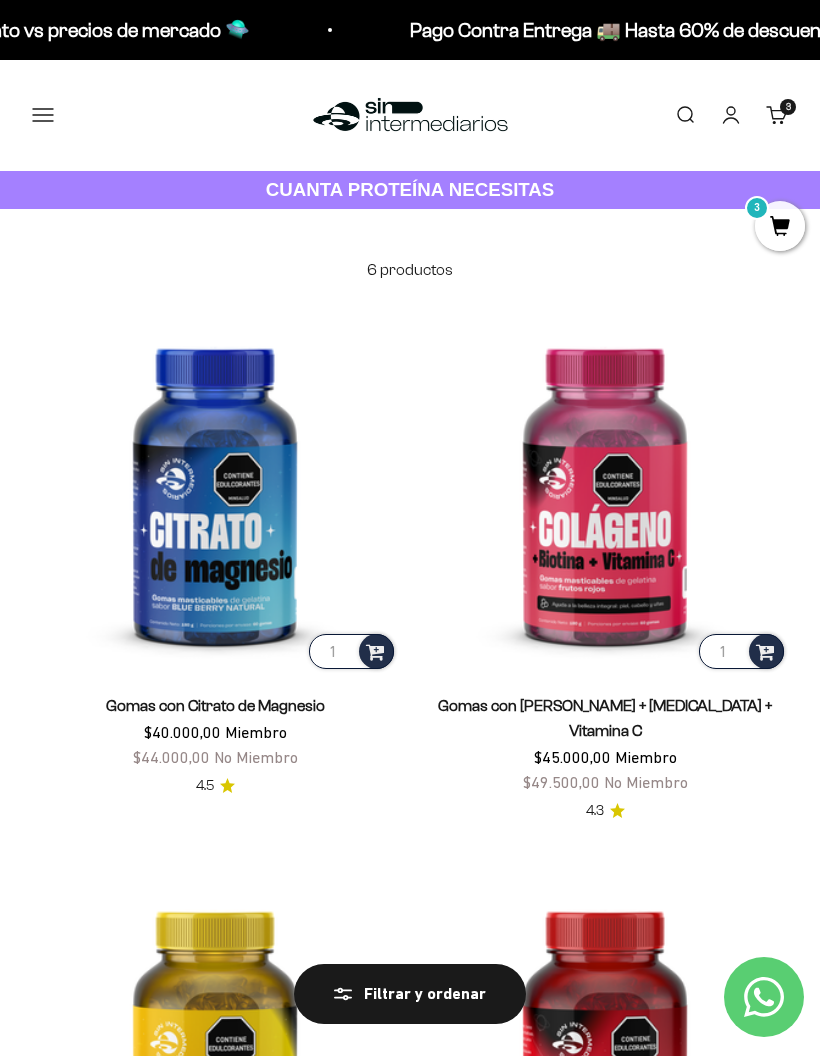 click on "3" at bounding box center (788, 107) 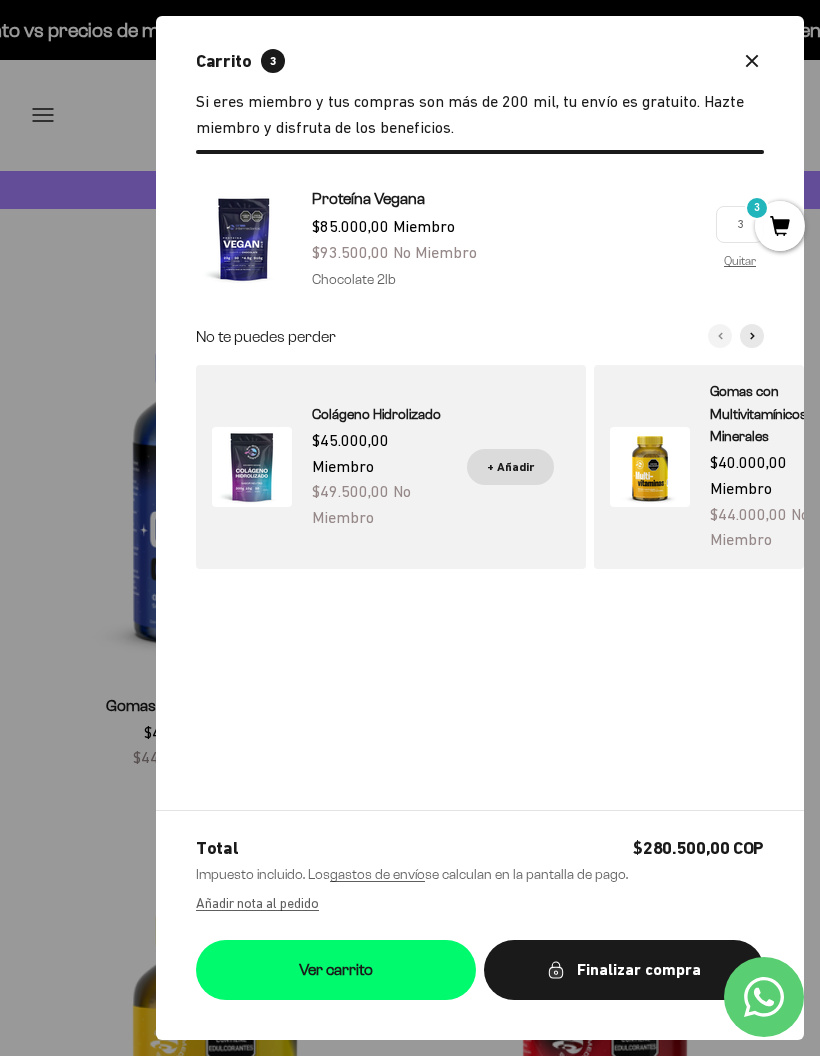 click on "Finalizar compra" at bounding box center [624, 970] 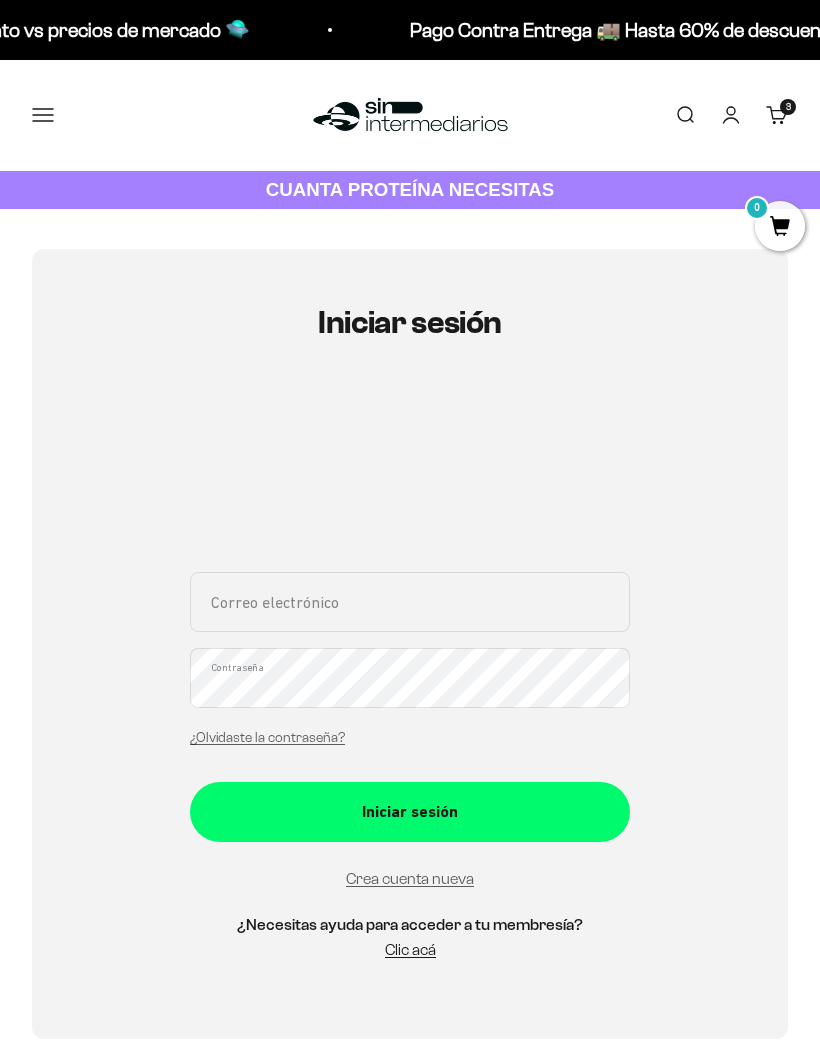 scroll, scrollTop: 0, scrollLeft: 0, axis: both 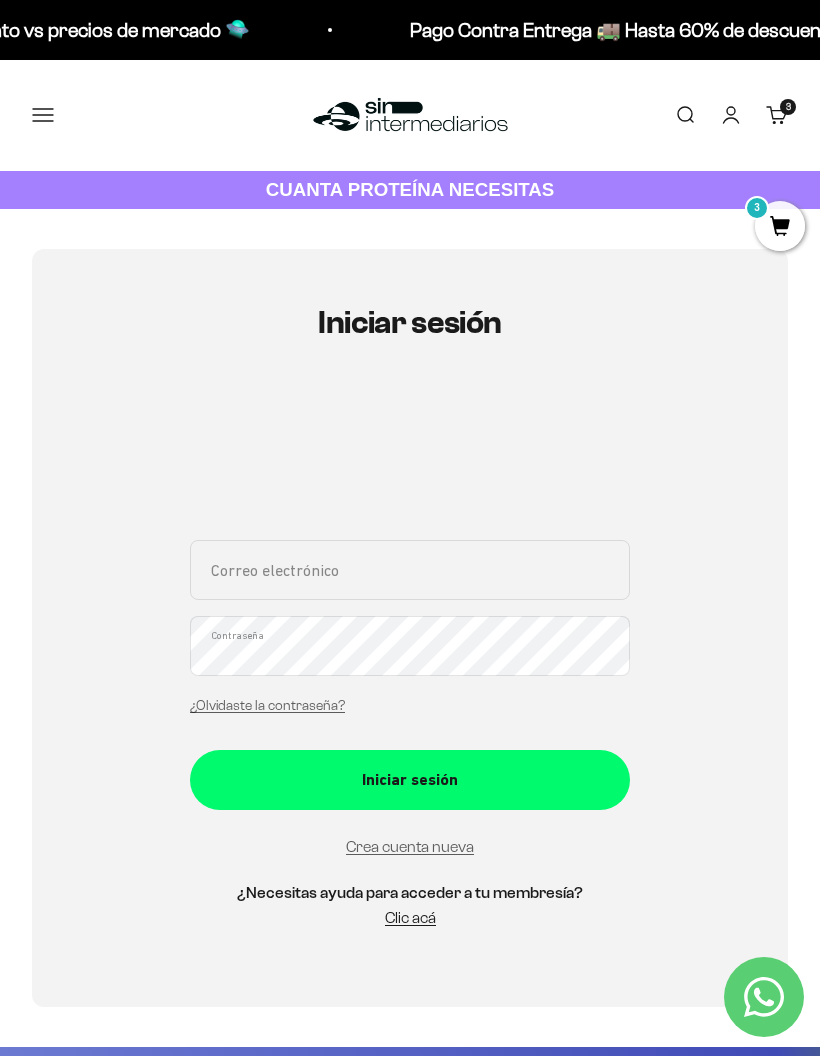 click on "Correo electrónico" at bounding box center (410, 570) 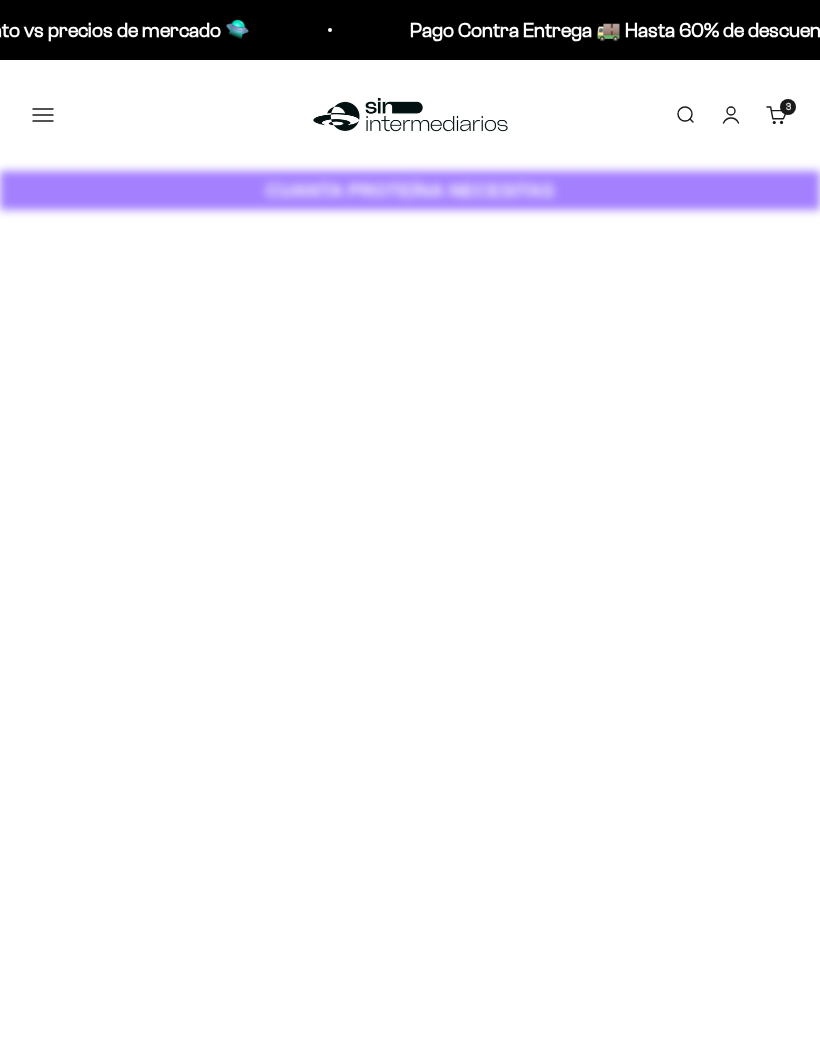 scroll, scrollTop: 0, scrollLeft: 0, axis: both 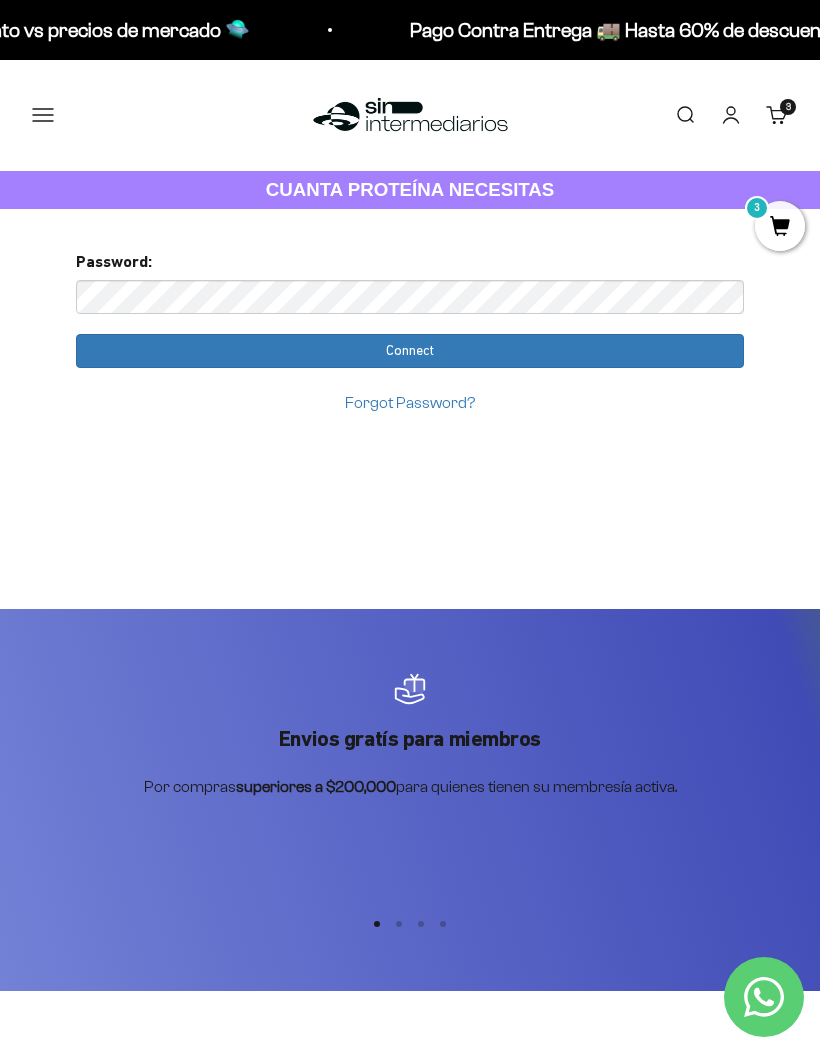 click on "Connect" at bounding box center (410, 351) 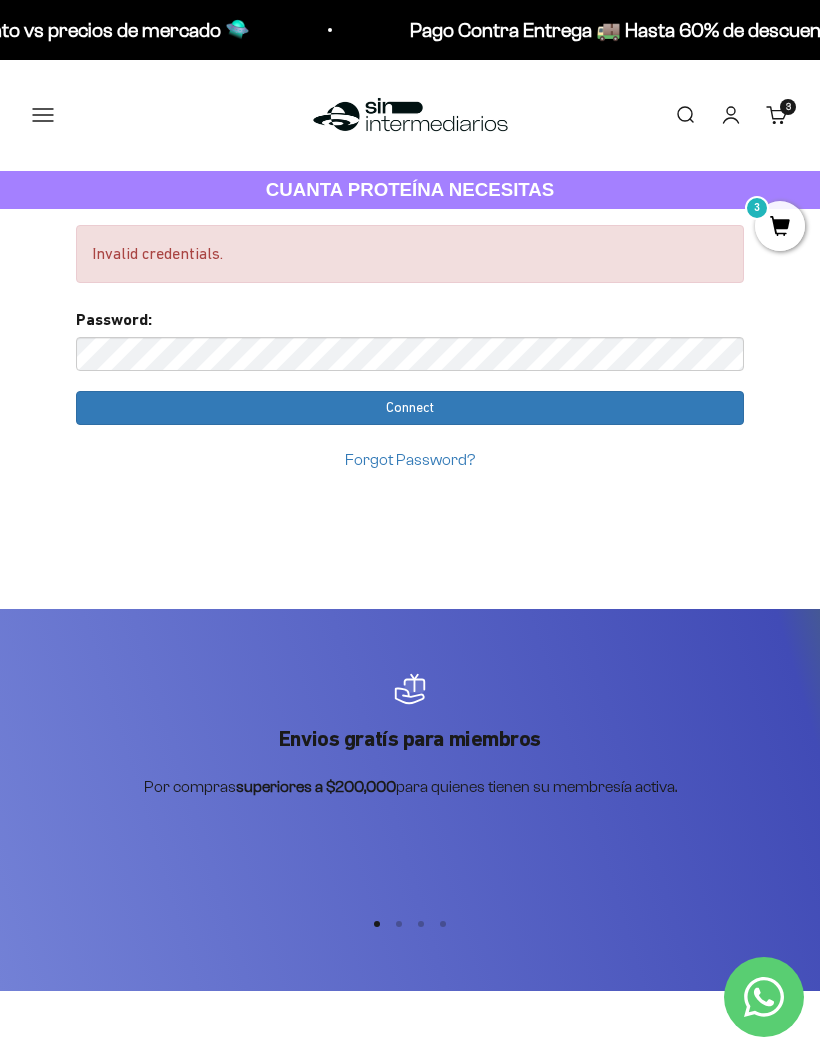 click on "Connect" at bounding box center [410, 408] 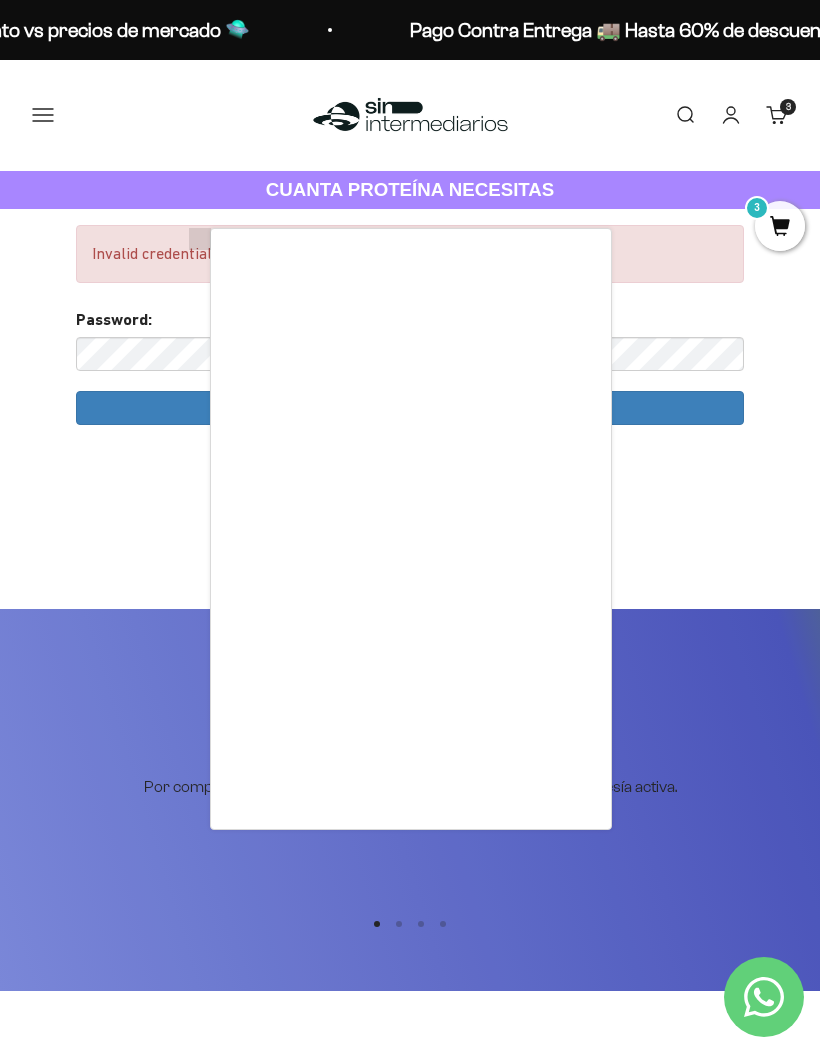 click at bounding box center (410, 528) 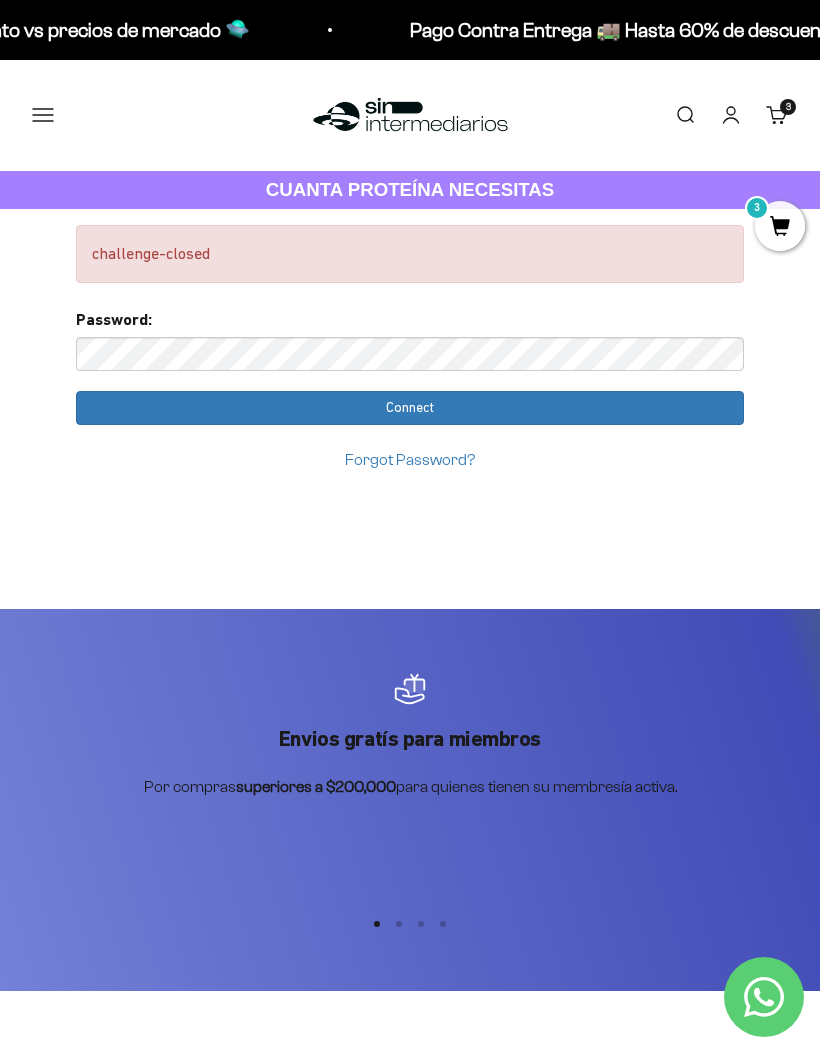 click on "Connect" at bounding box center [410, 408] 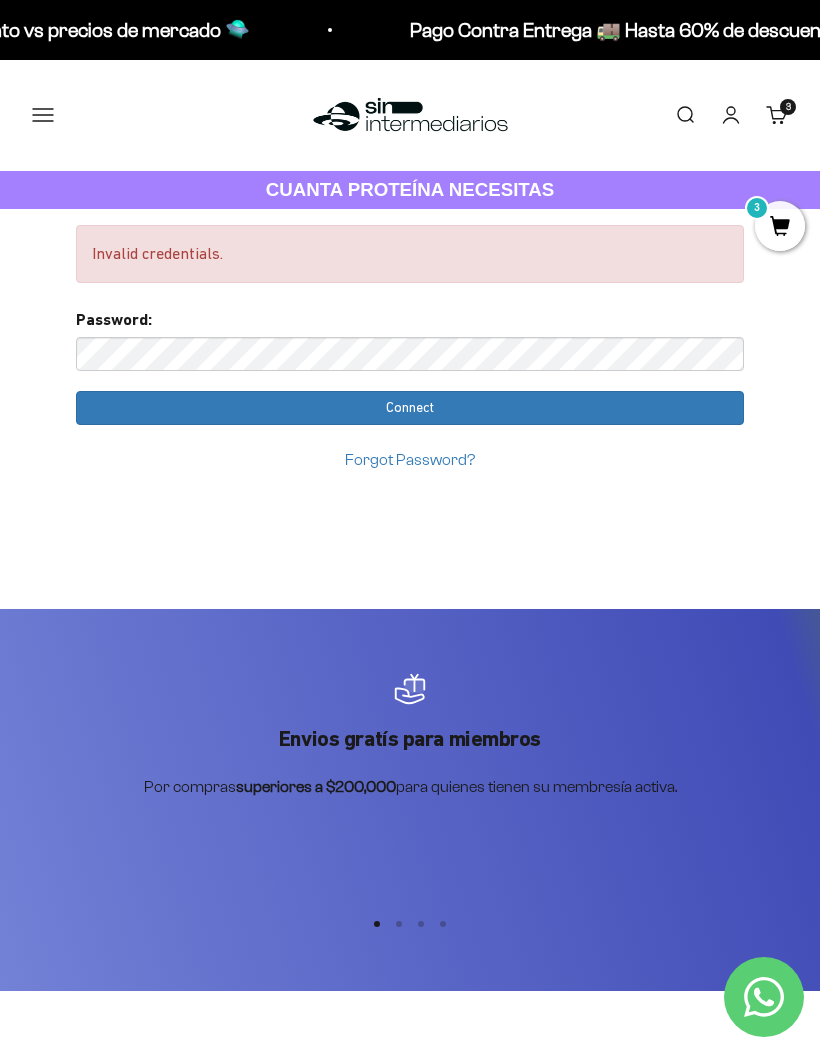 click on "Connect" at bounding box center (410, 408) 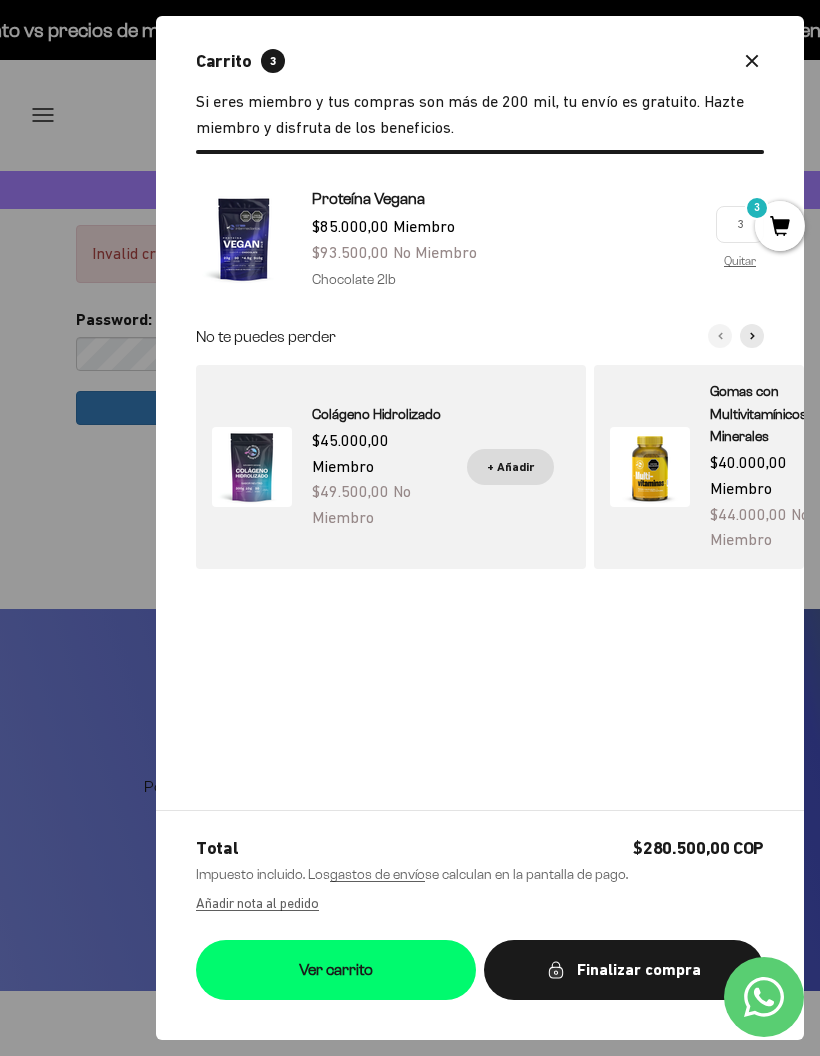 click on "Ver carrito" at bounding box center (336, 970) 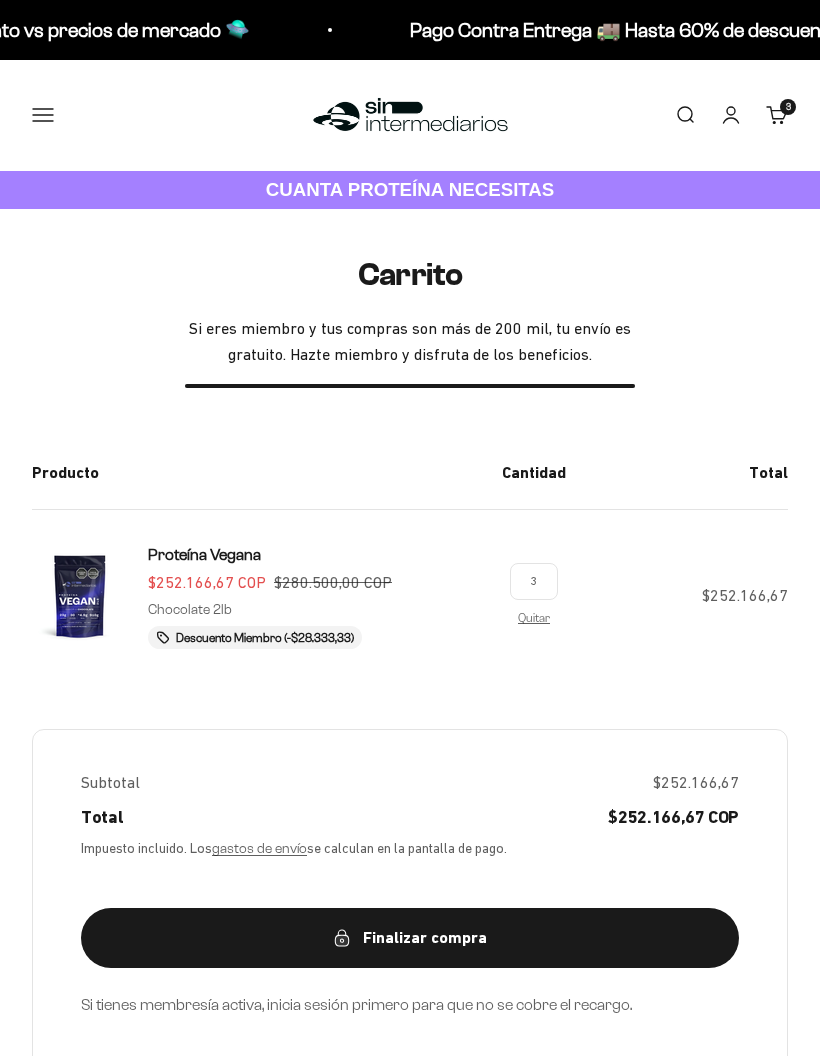 scroll, scrollTop: 0, scrollLeft: 0, axis: both 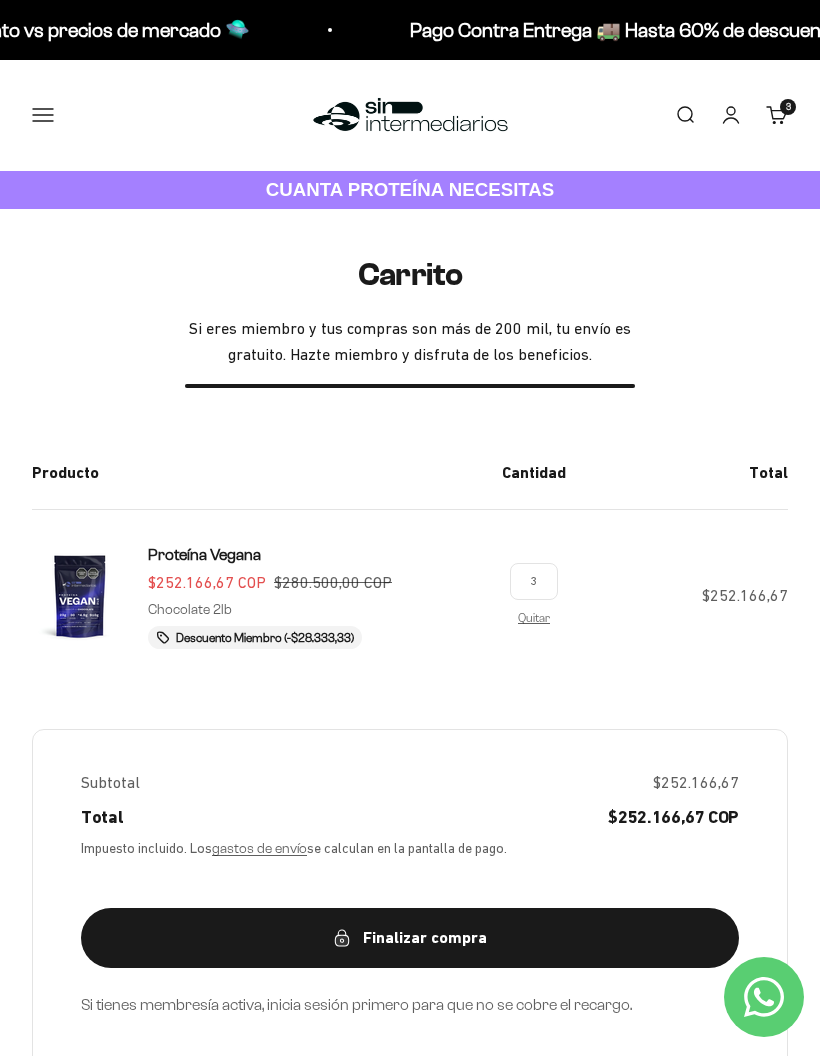 click on "Finalizar compra" at bounding box center [410, 938] 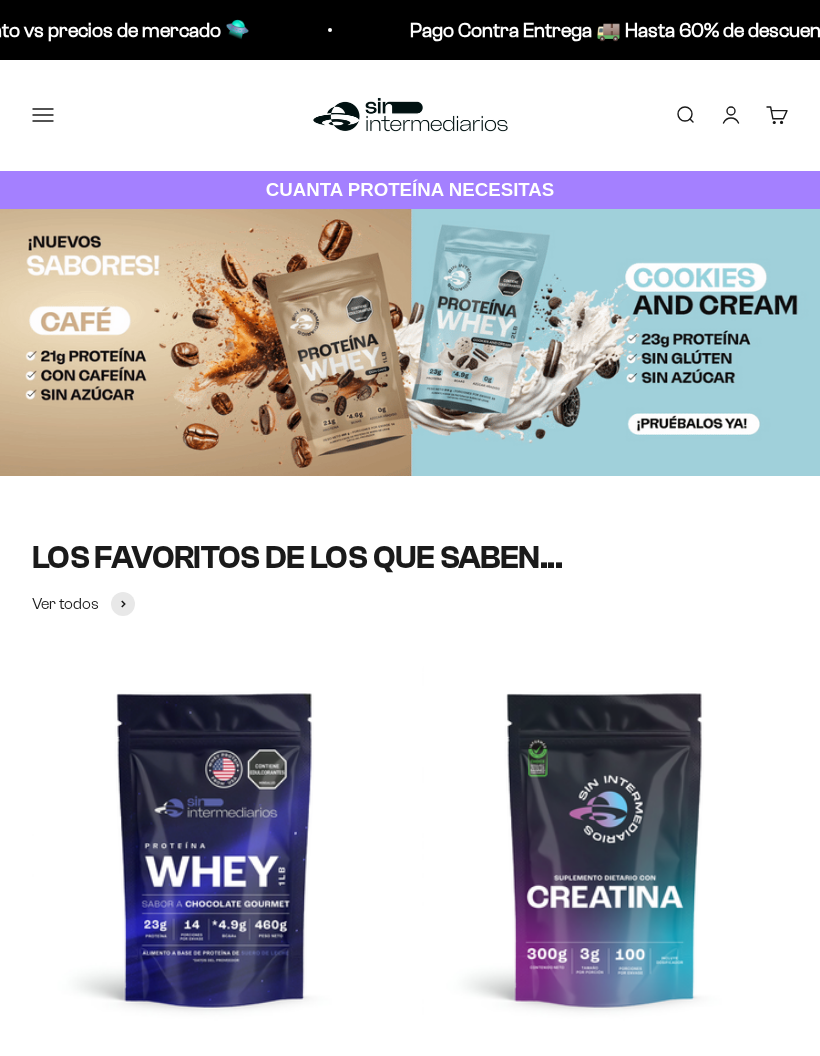 scroll, scrollTop: 0, scrollLeft: 0, axis: both 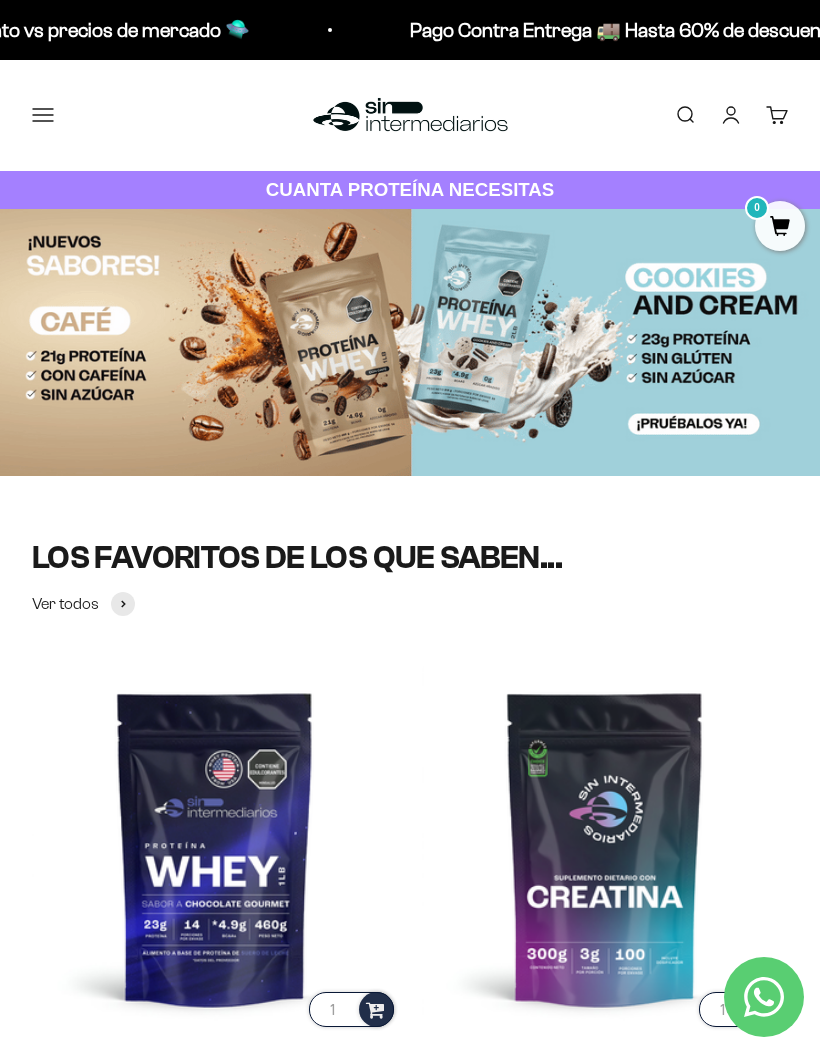 click on "Cuenta" at bounding box center [731, 115] 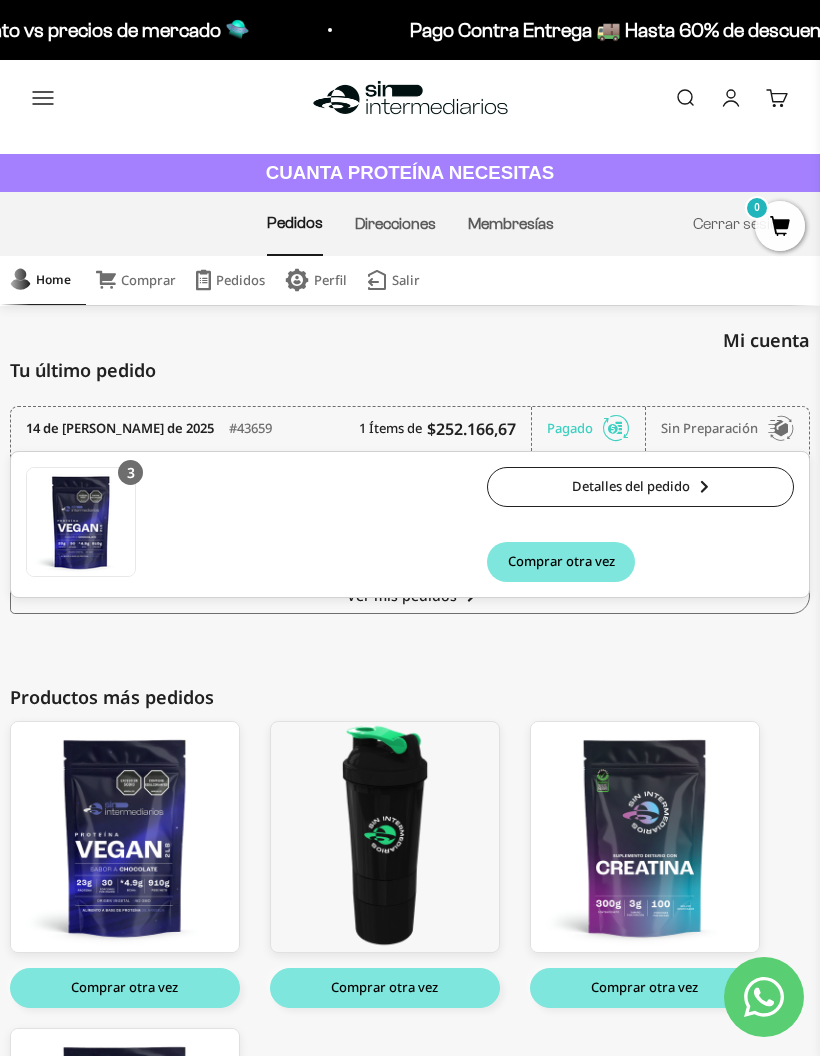 scroll, scrollTop: 0, scrollLeft: 0, axis: both 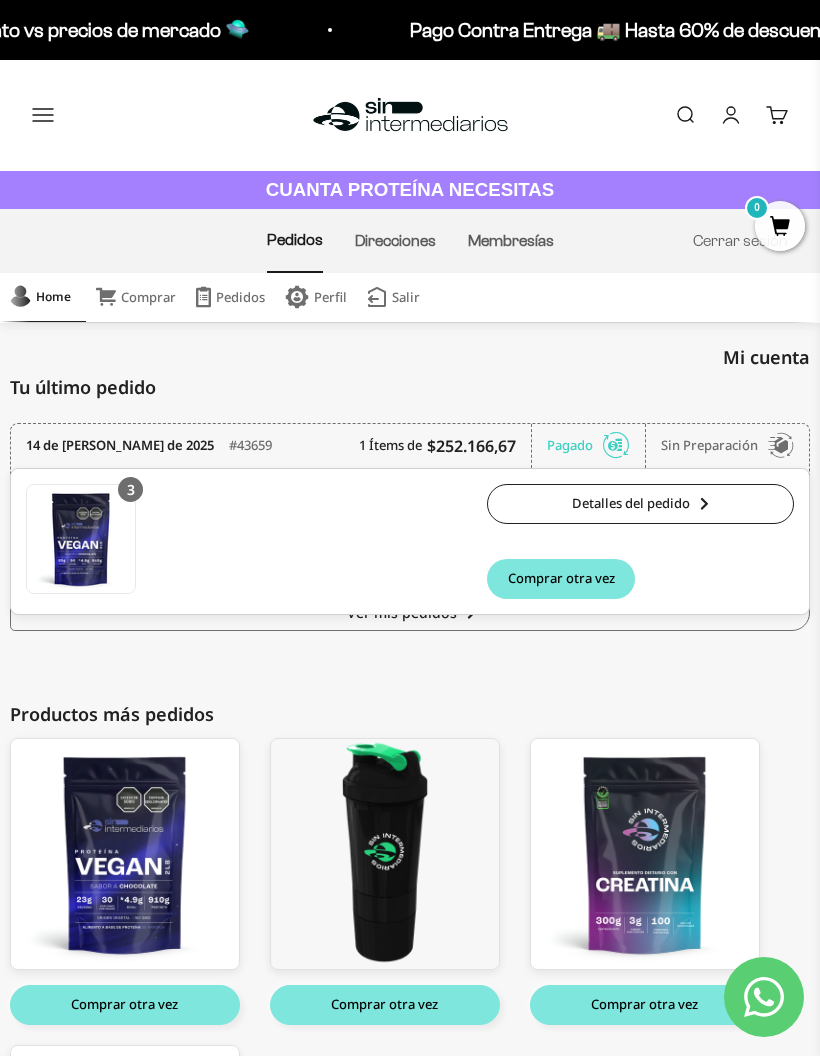 click at bounding box center (81, 539) 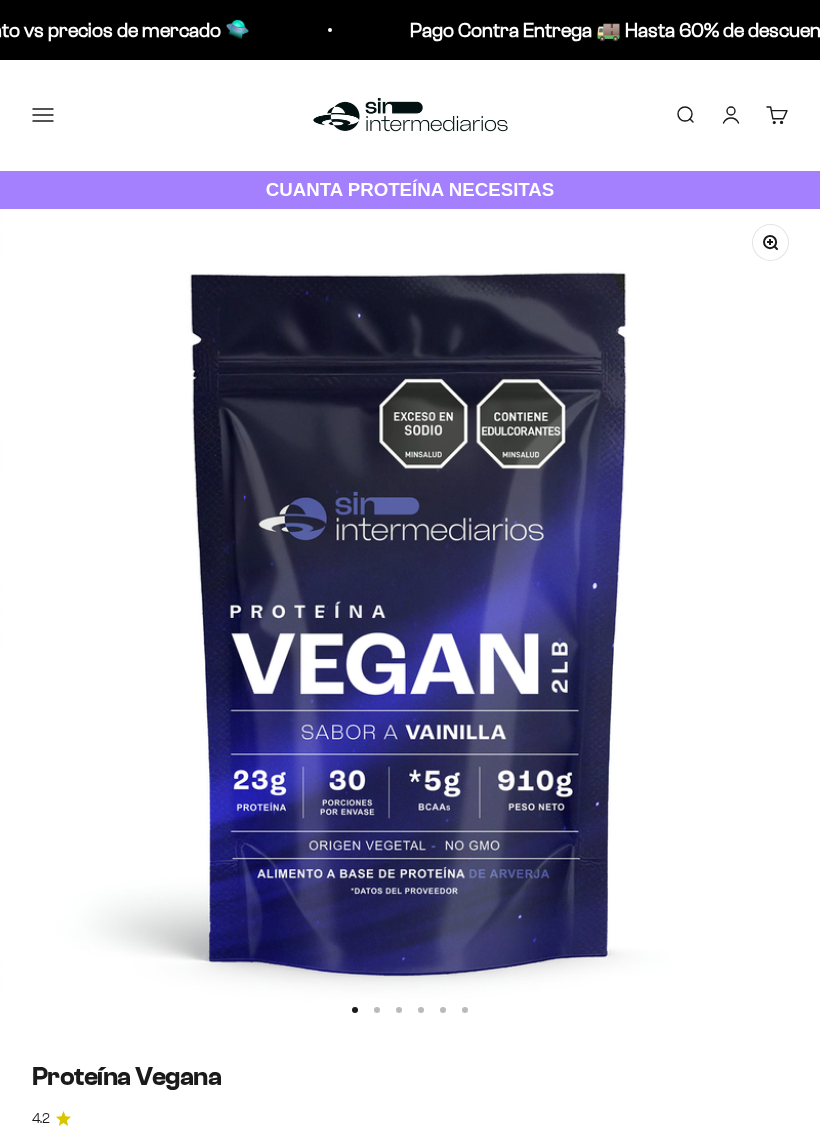 scroll, scrollTop: 287, scrollLeft: 0, axis: vertical 